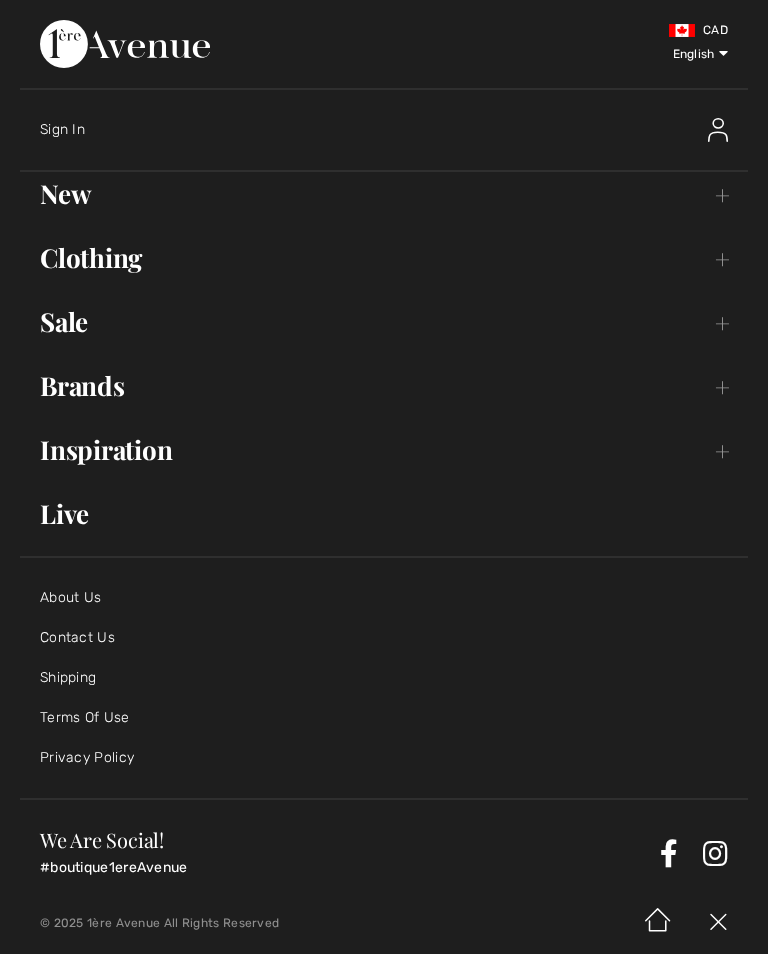 scroll, scrollTop: 0, scrollLeft: 0, axis: both 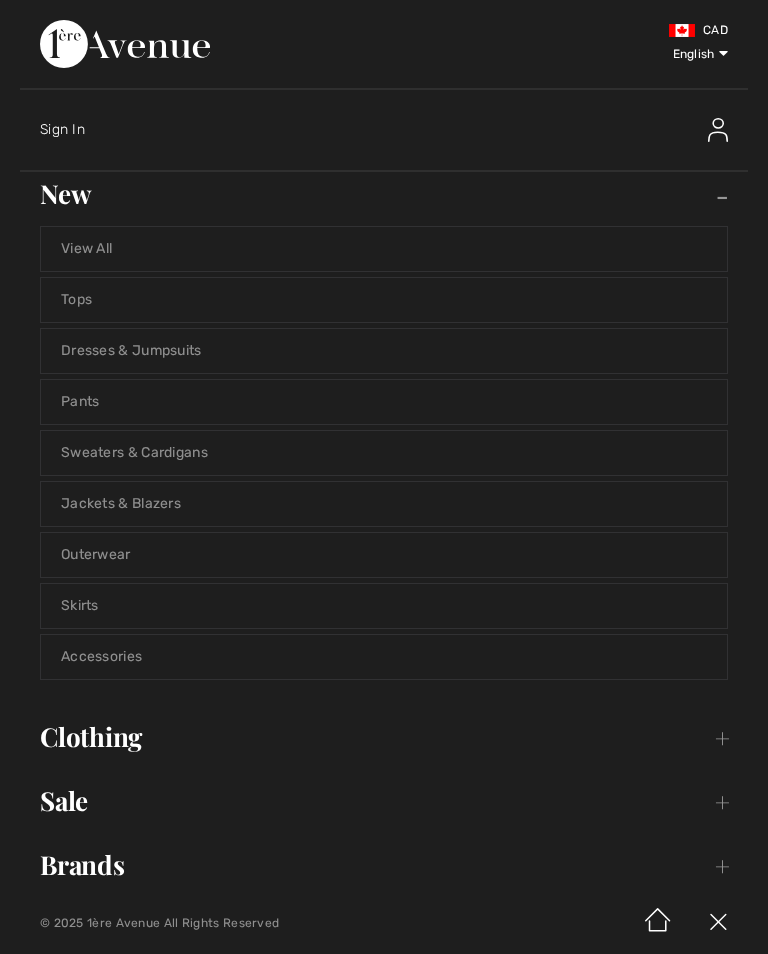 click on "View All" at bounding box center [384, 249] 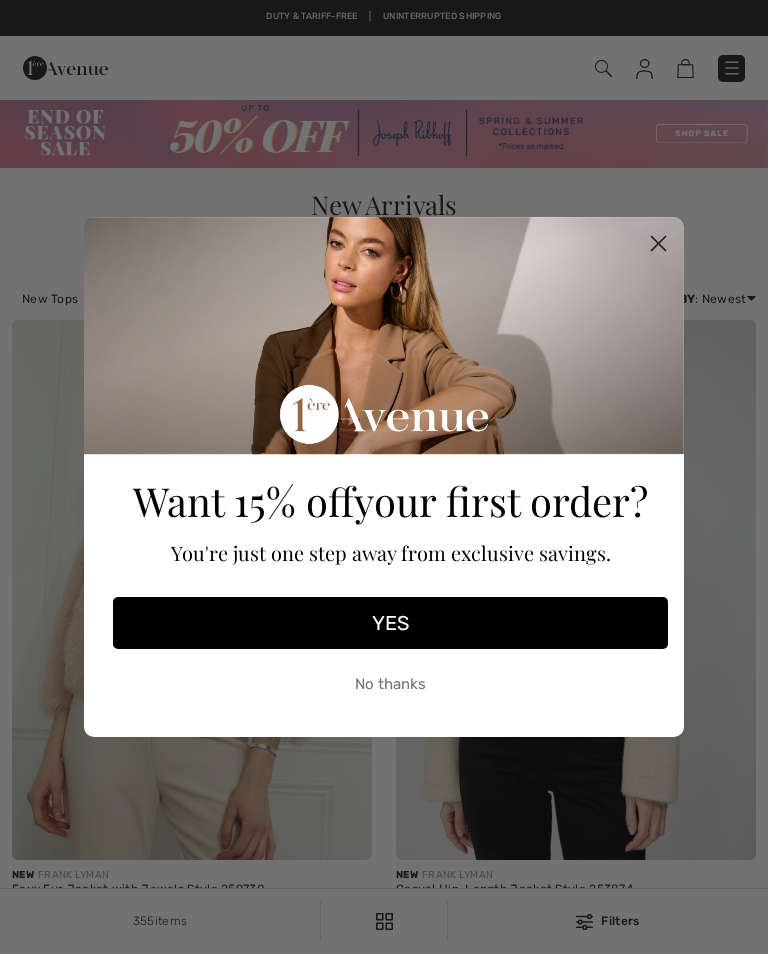scroll, scrollTop: 0, scrollLeft: 0, axis: both 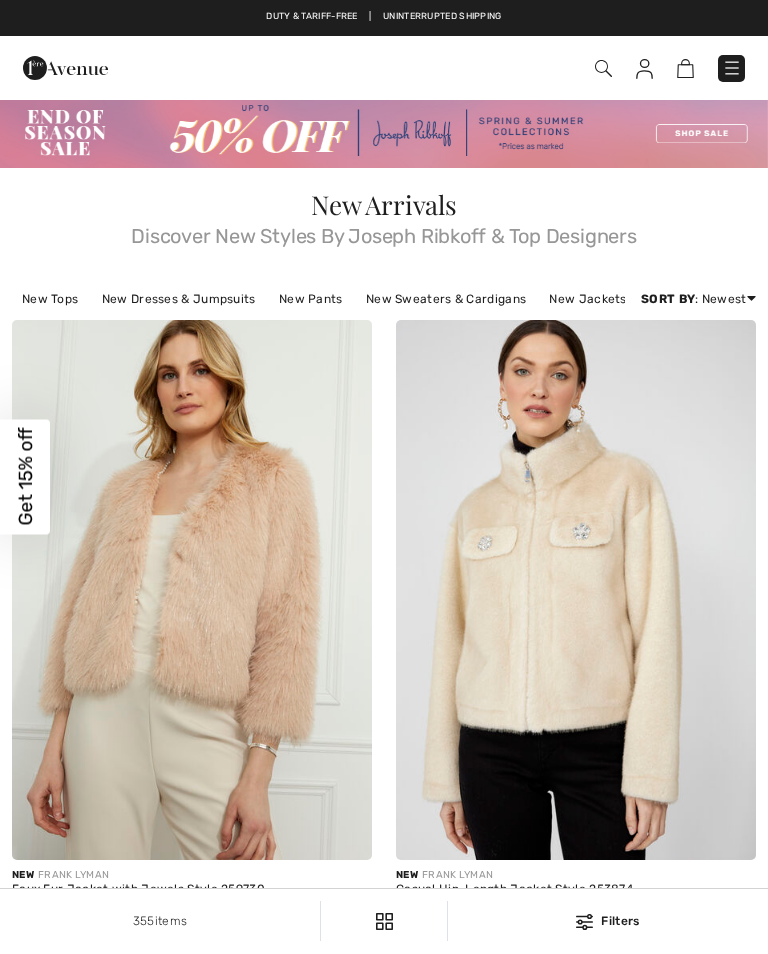 click 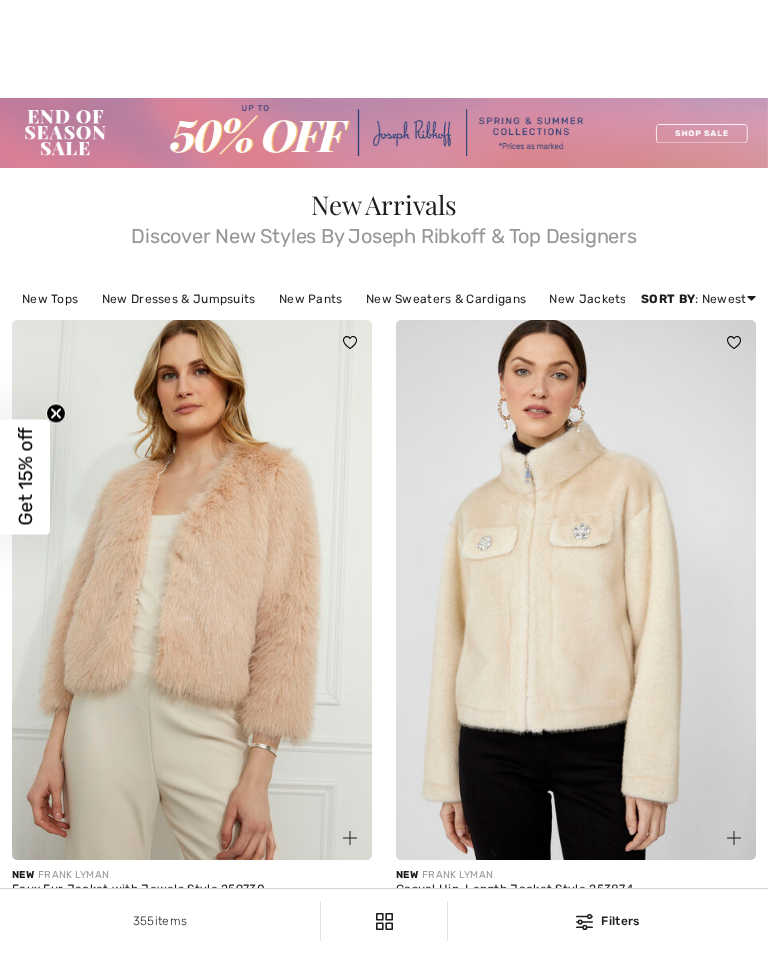 scroll, scrollTop: 13, scrollLeft: 0, axis: vertical 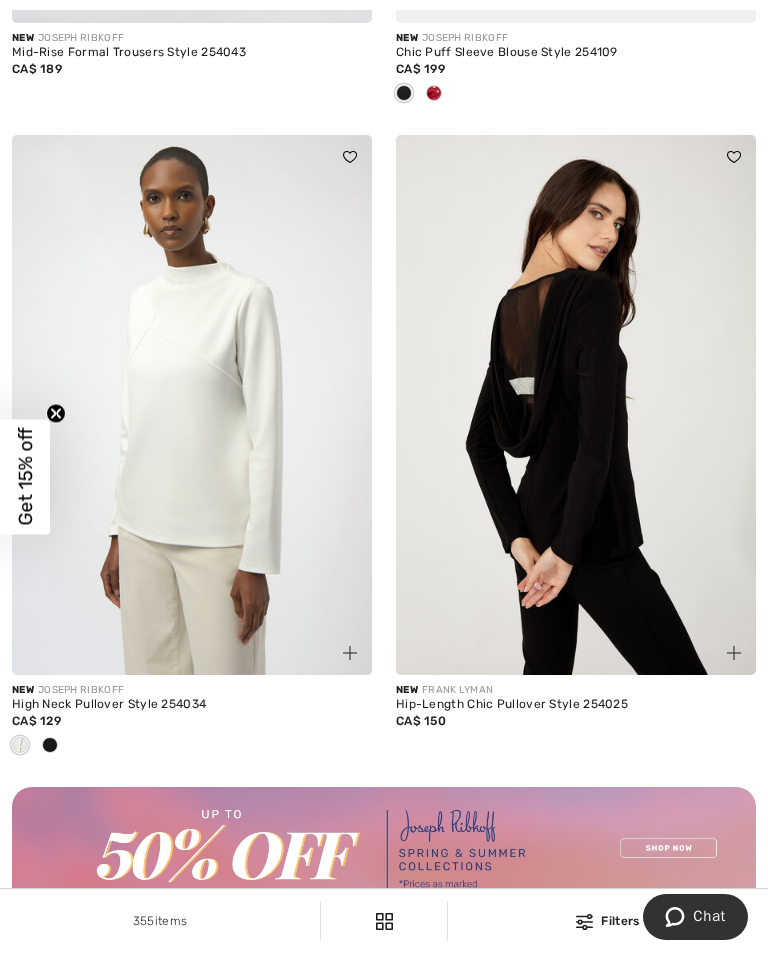 click at bounding box center [576, 405] 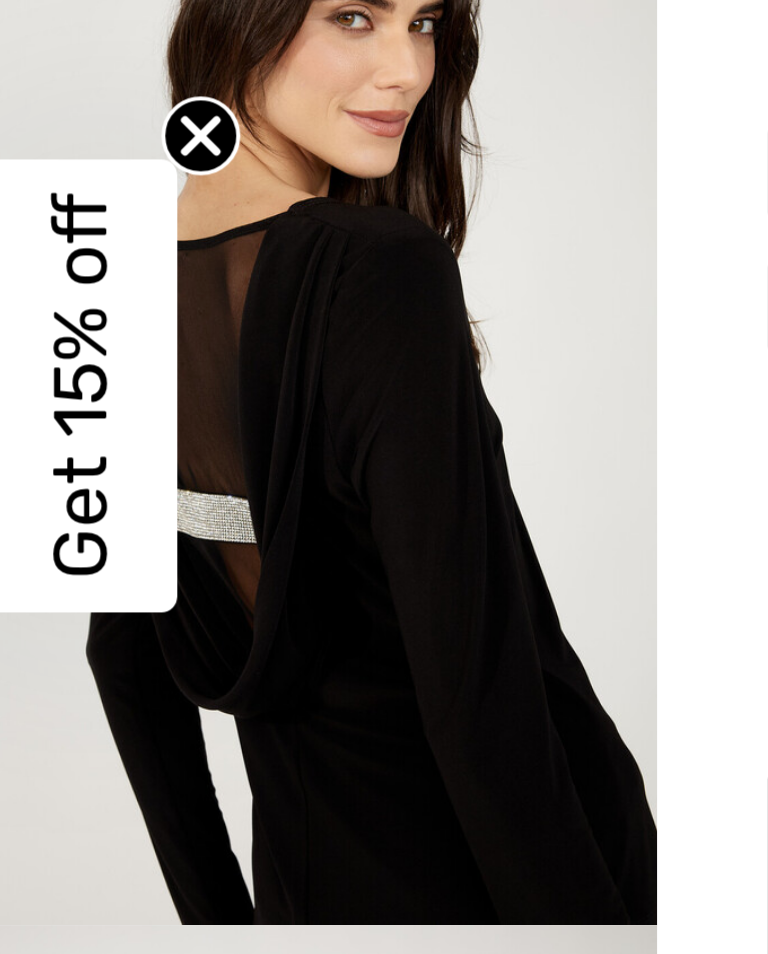 scroll, scrollTop: 0, scrollLeft: 0, axis: both 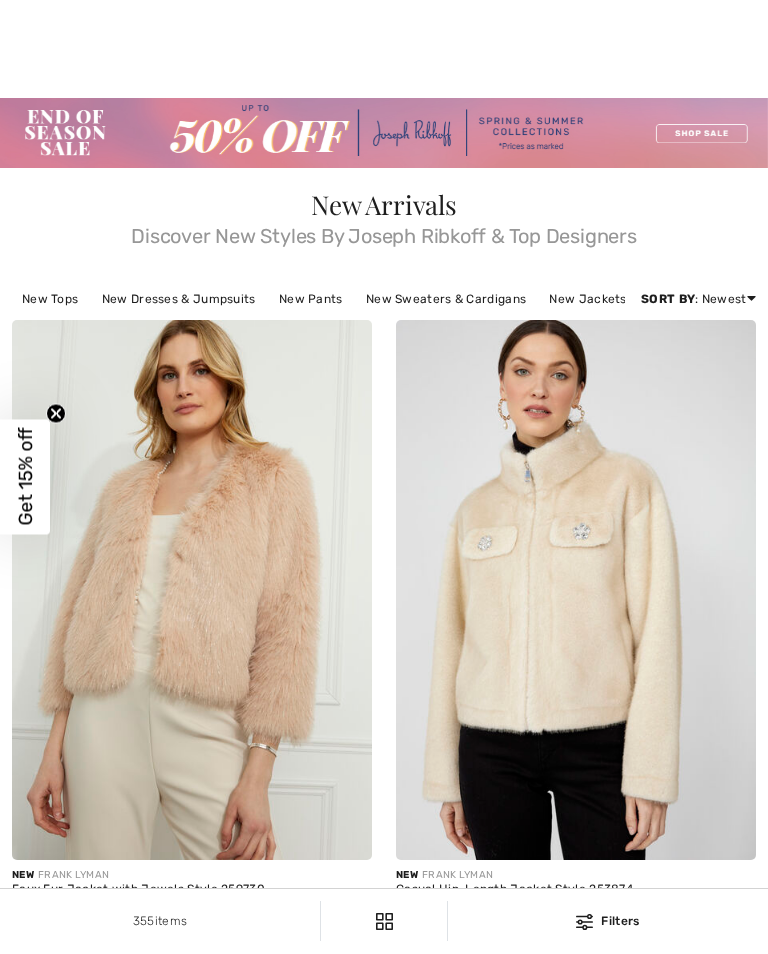 checkbox on "true" 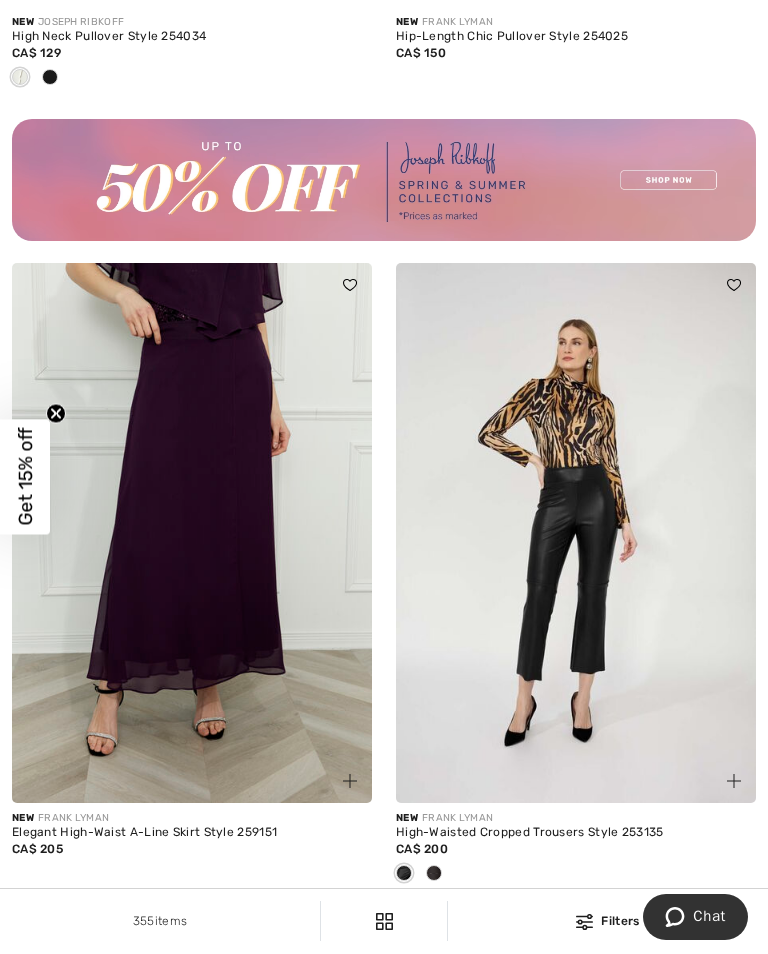 scroll, scrollTop: 0, scrollLeft: 0, axis: both 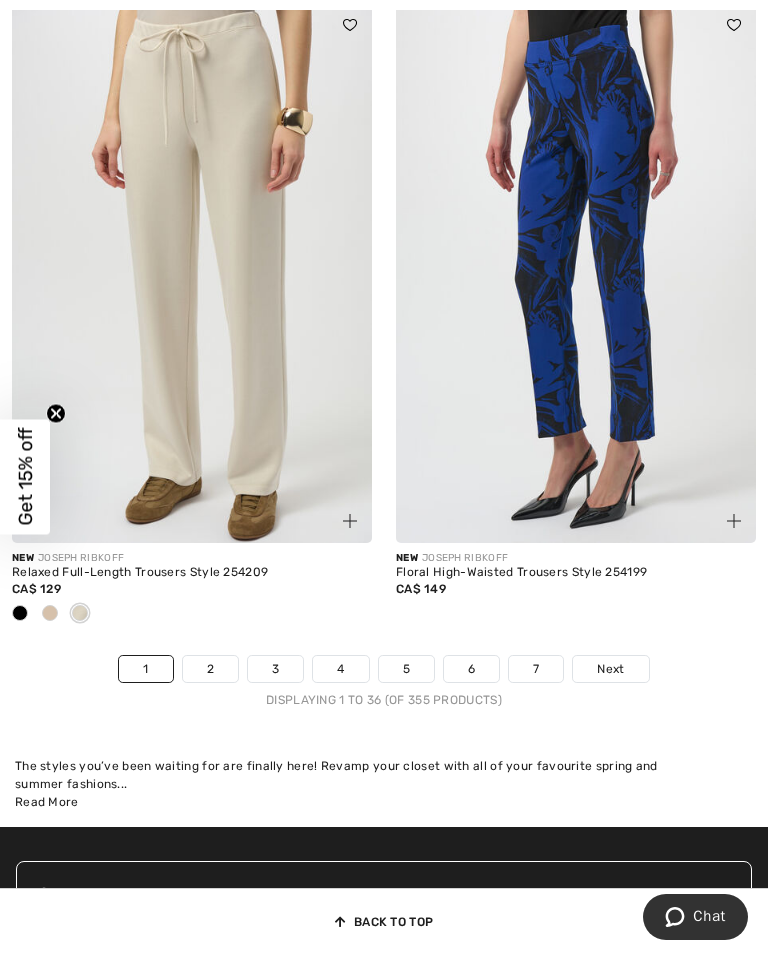 click on "2" at bounding box center [210, 669] 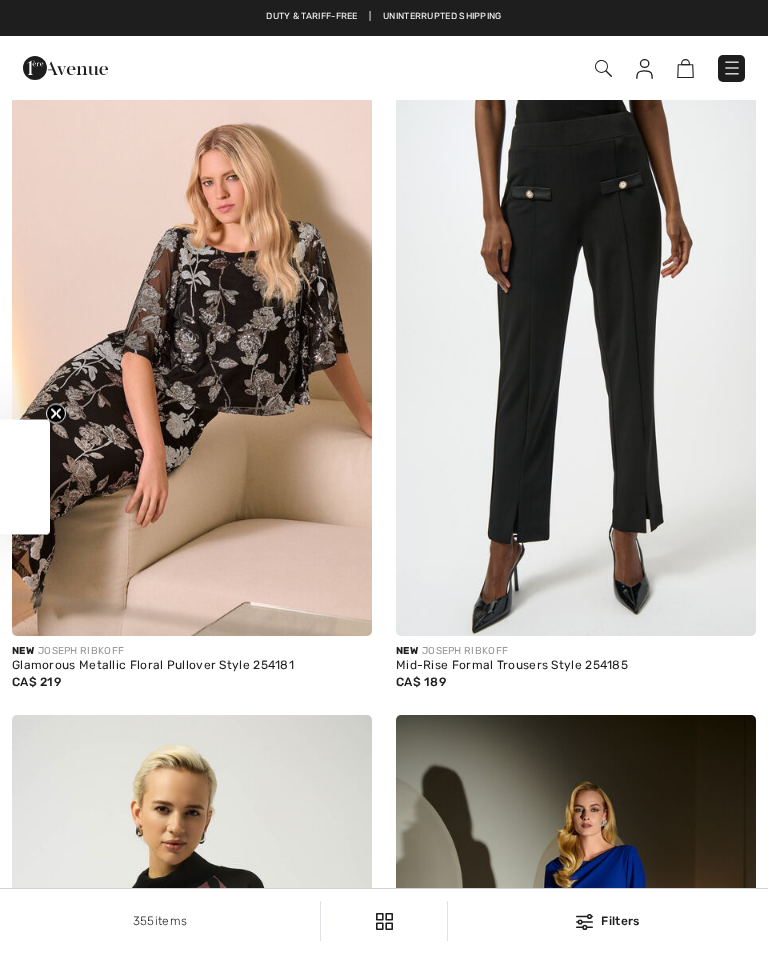 checkbox on "true" 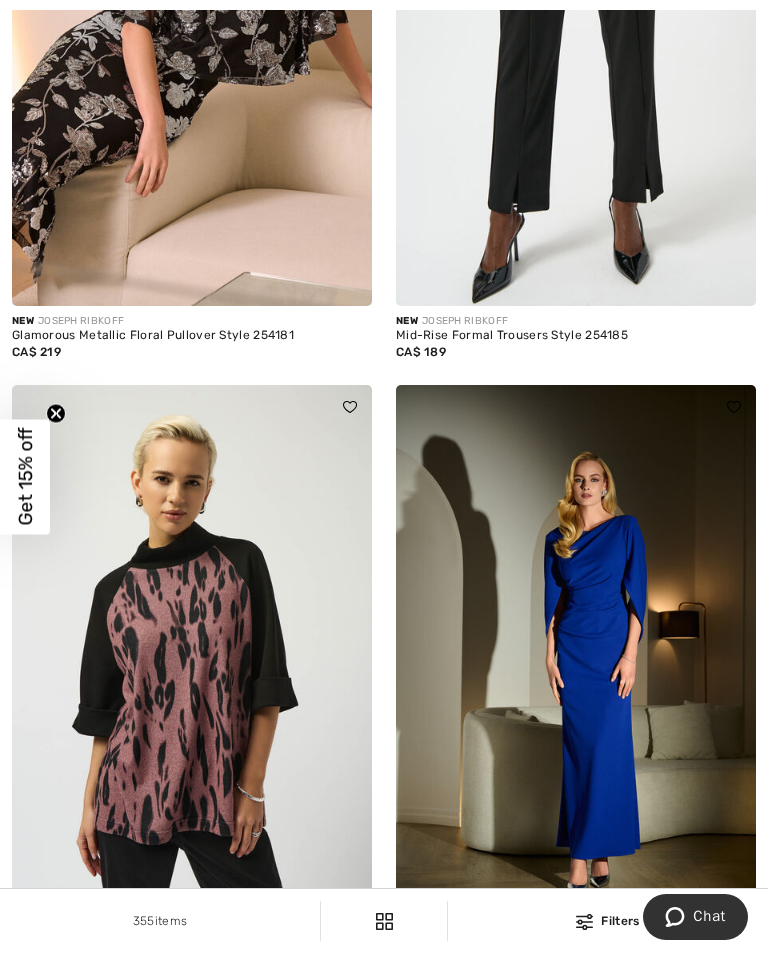 scroll, scrollTop: 1435, scrollLeft: 0, axis: vertical 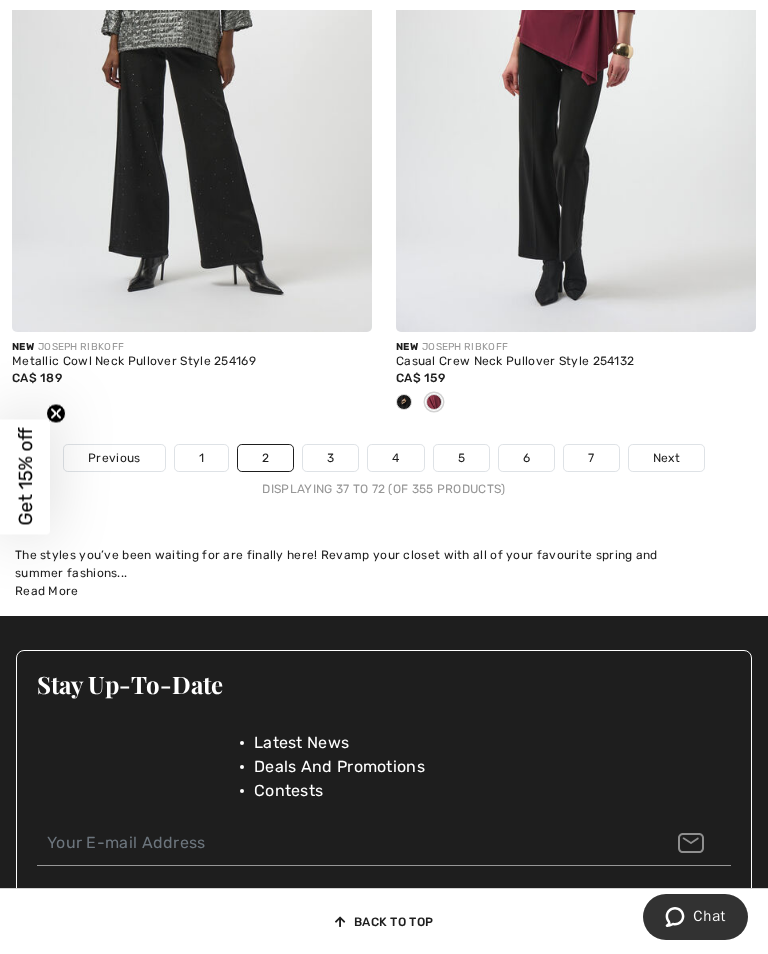 click on "3" at bounding box center [330, 458] 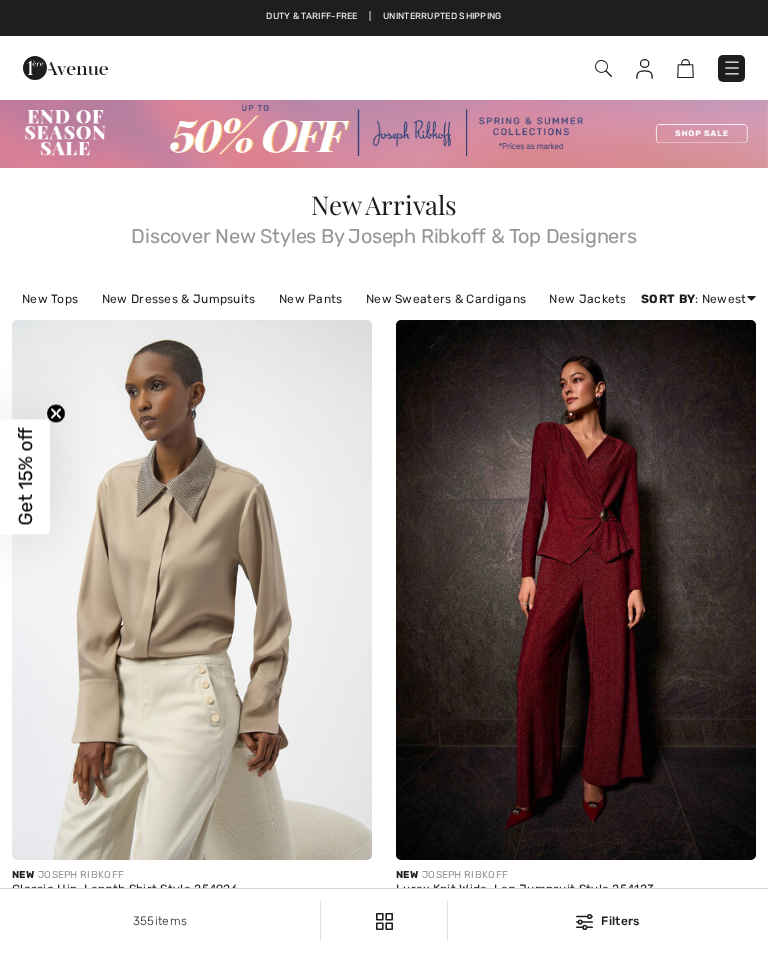 checkbox on "true" 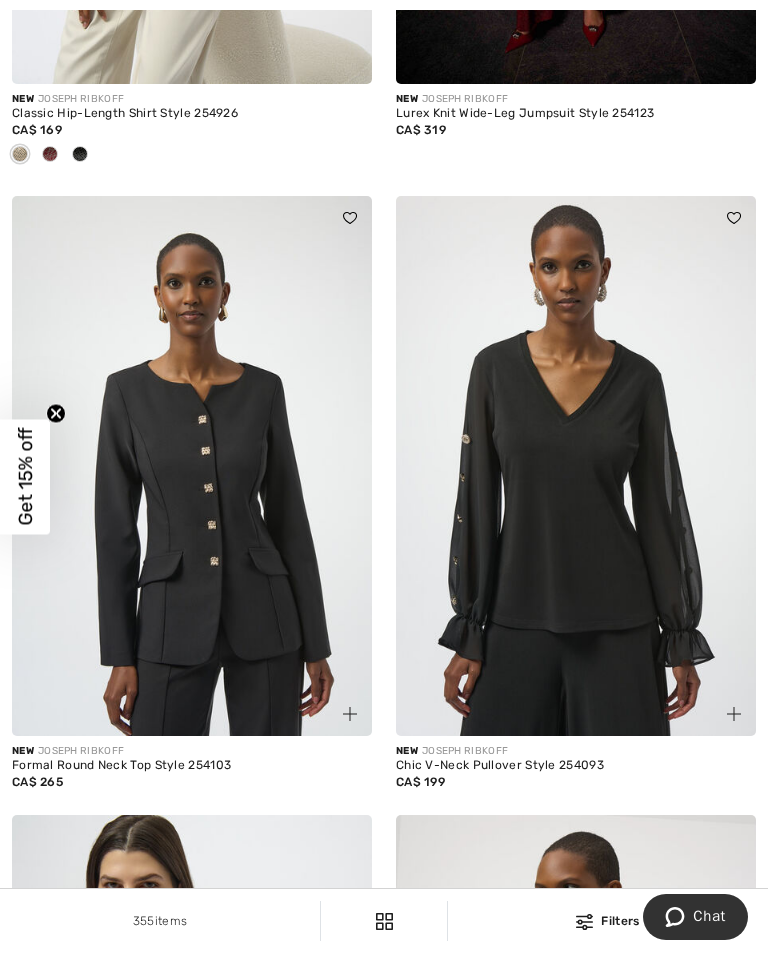 scroll, scrollTop: 0, scrollLeft: 0, axis: both 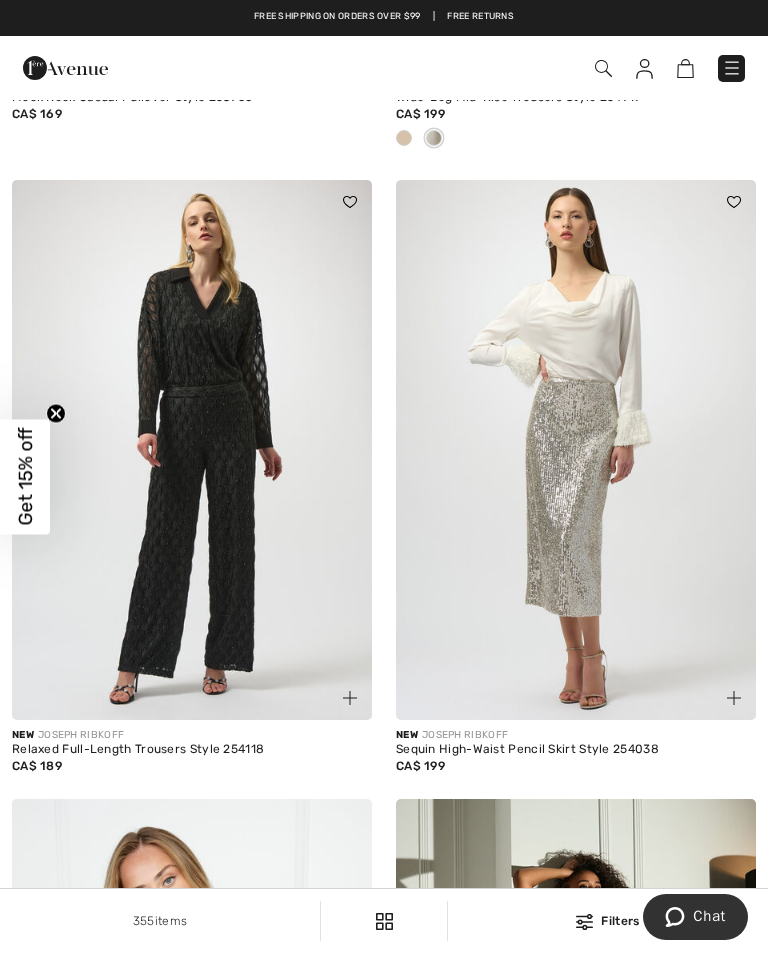 click at bounding box center (576, 450) 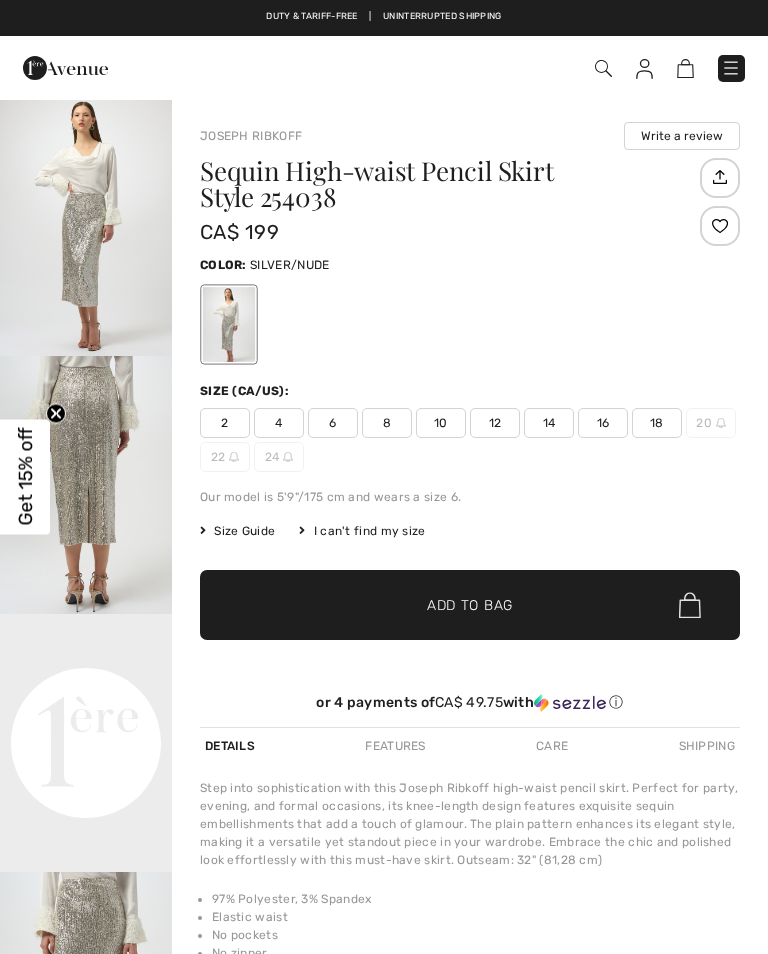 scroll, scrollTop: 0, scrollLeft: 0, axis: both 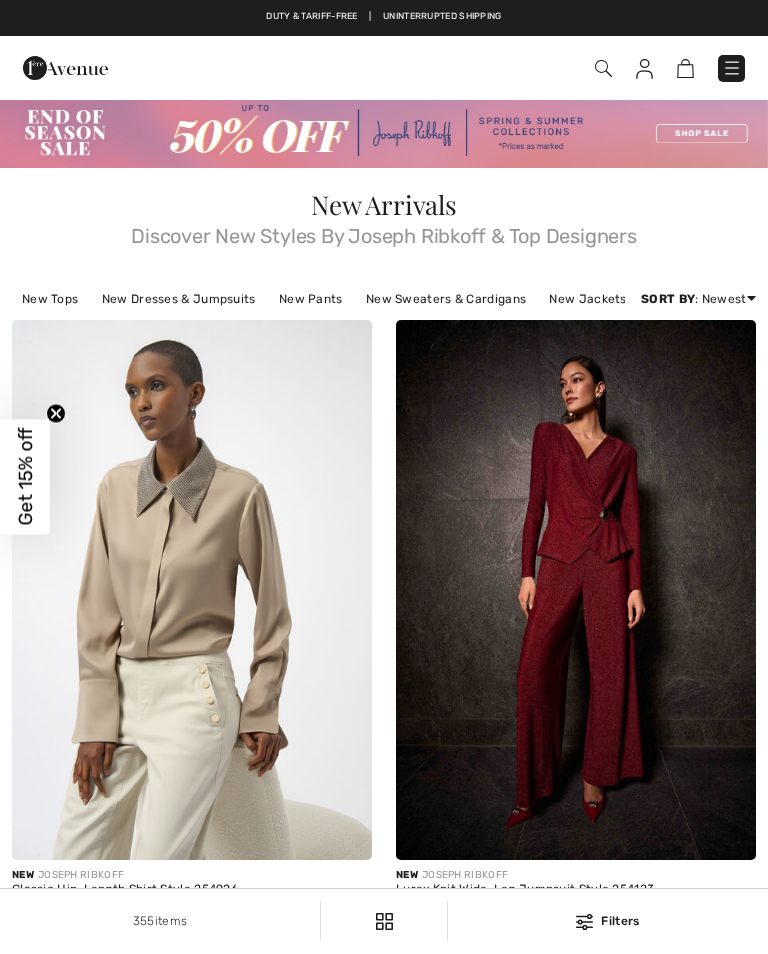 checkbox on "true" 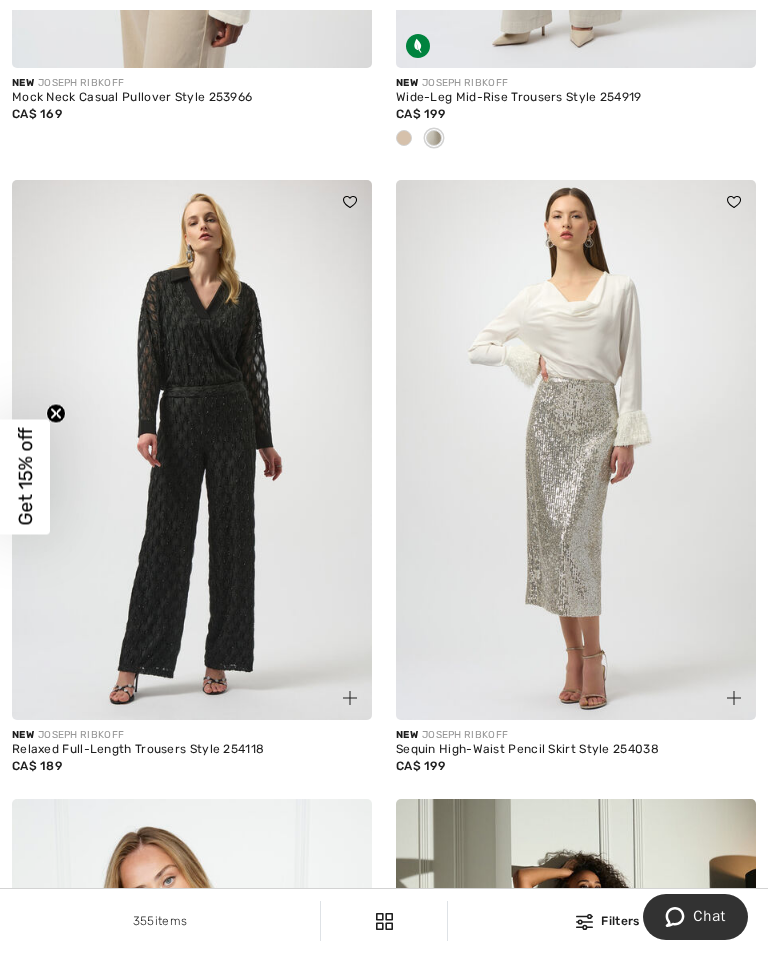 scroll, scrollTop: 0, scrollLeft: 0, axis: both 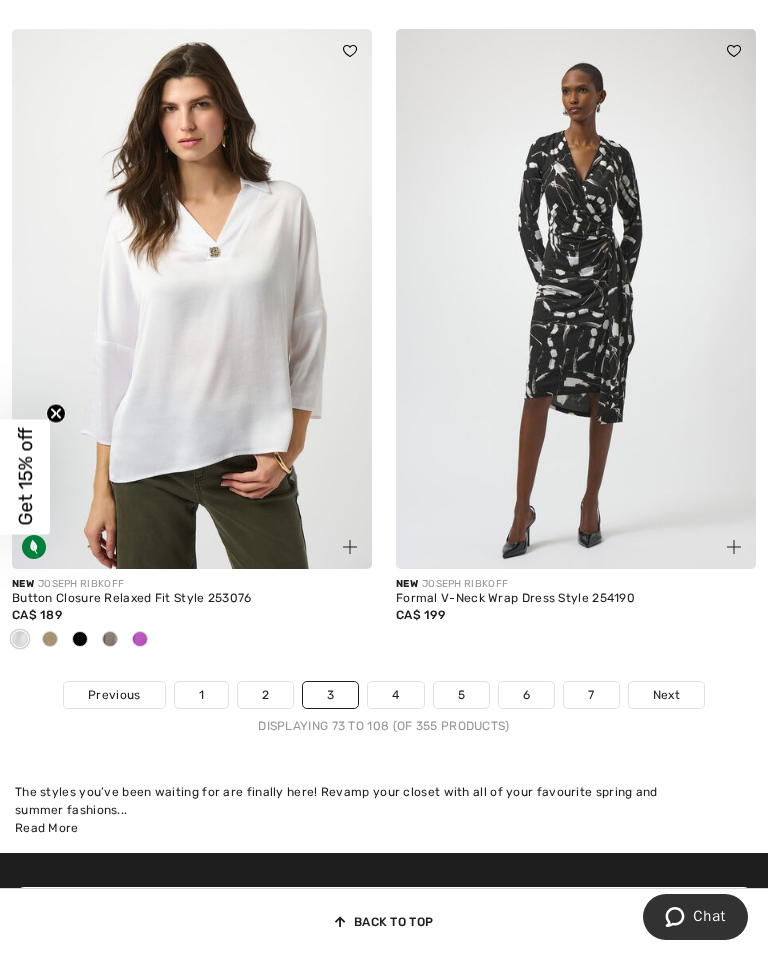 click on "4" at bounding box center (395, 695) 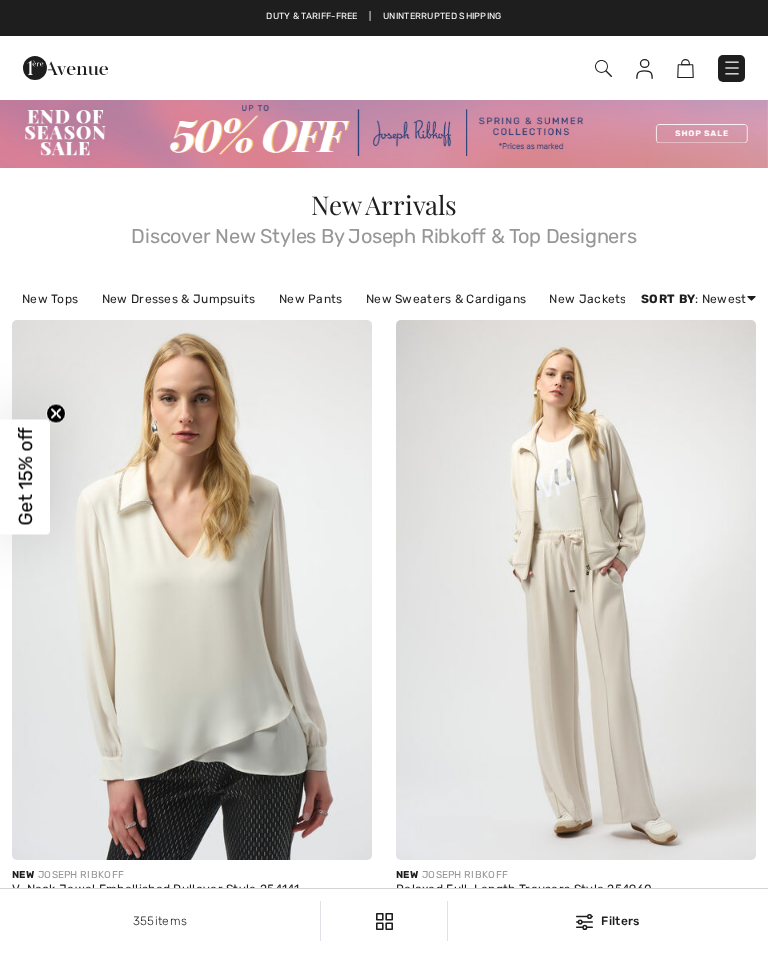 checkbox on "true" 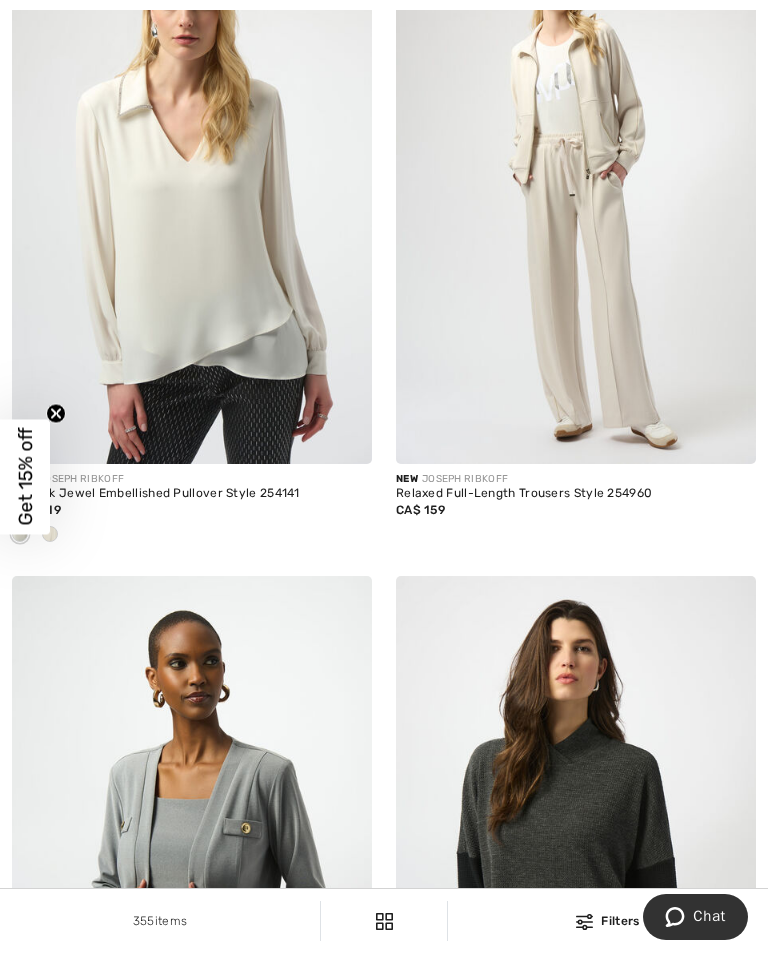 scroll, scrollTop: 527, scrollLeft: 0, axis: vertical 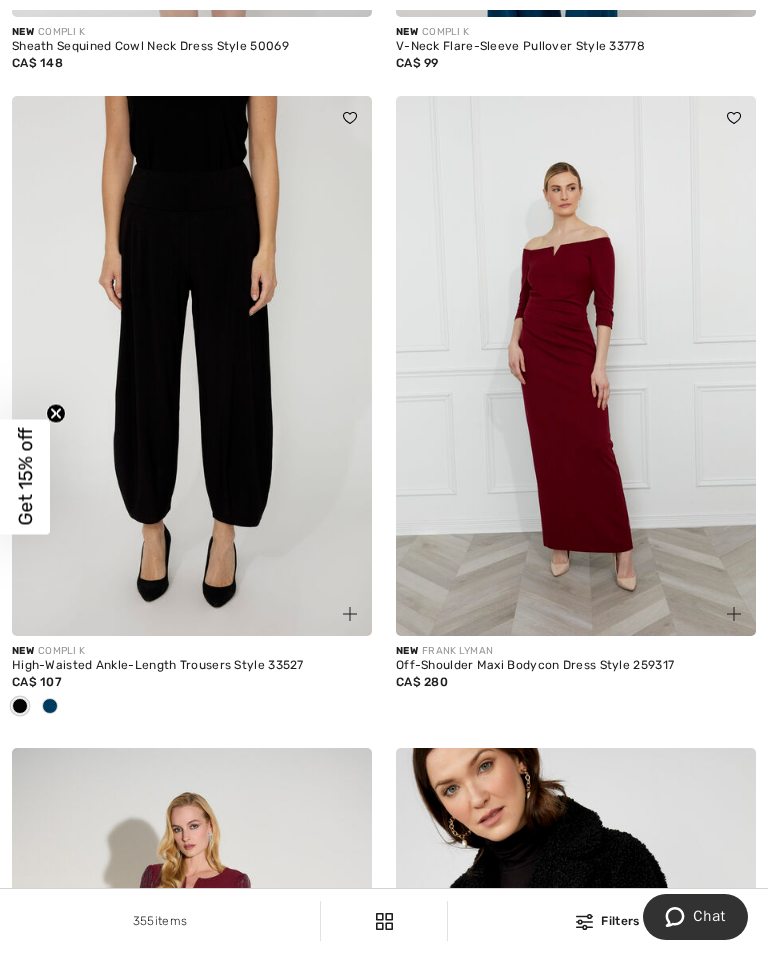 click at bounding box center (192, 366) 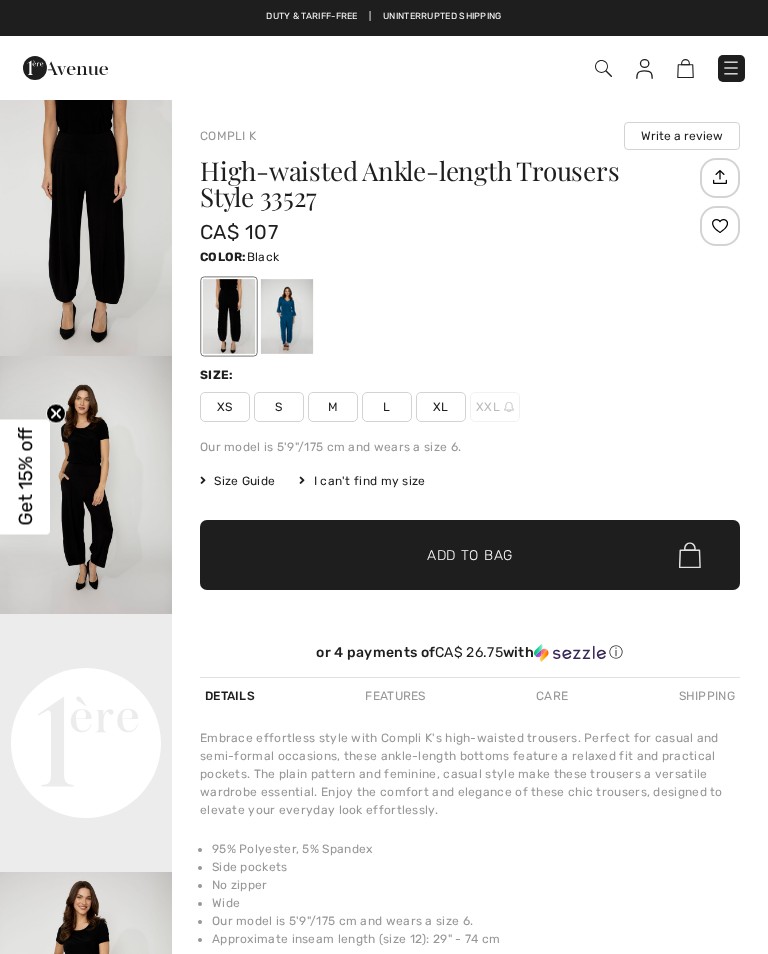 scroll, scrollTop: 221, scrollLeft: 0, axis: vertical 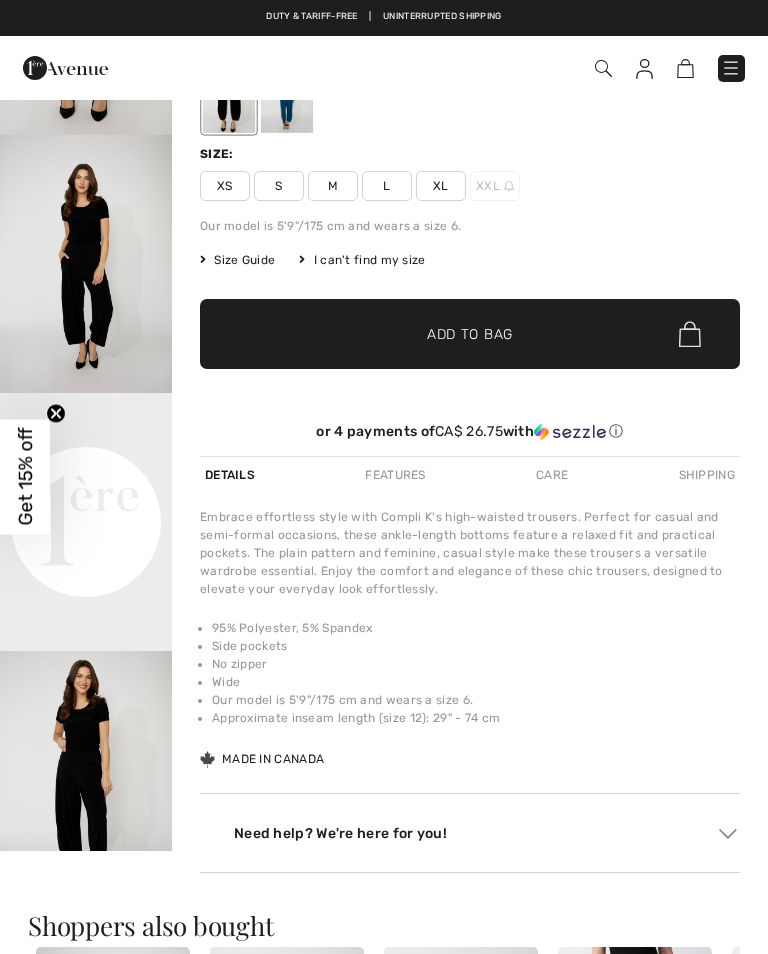 checkbox on "true" 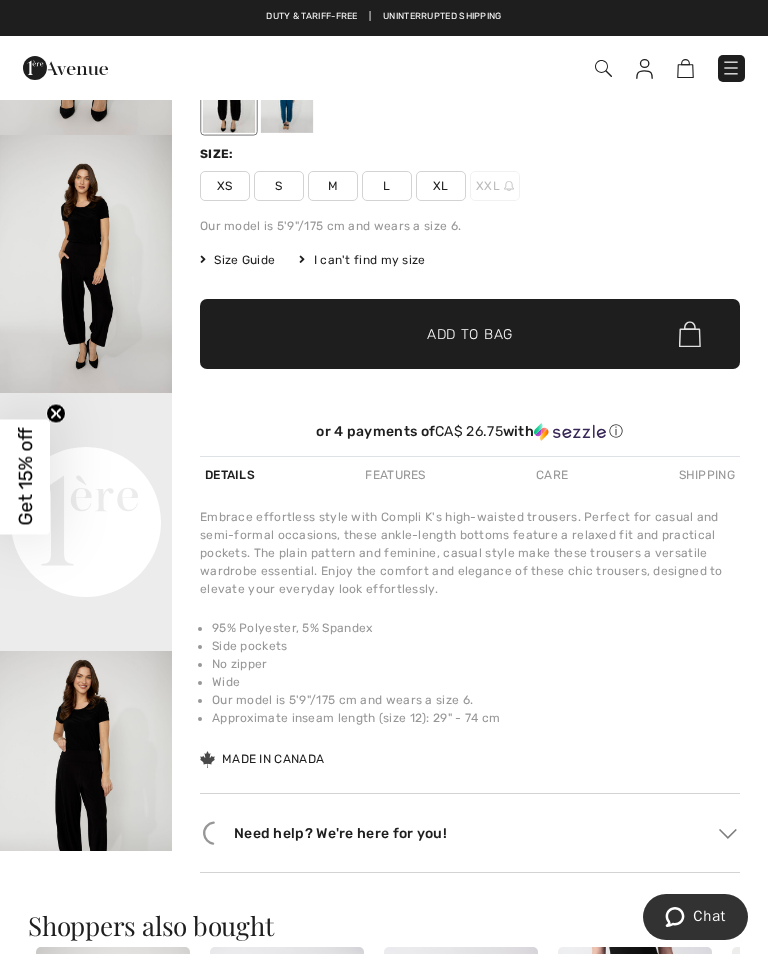scroll, scrollTop: 0, scrollLeft: 0, axis: both 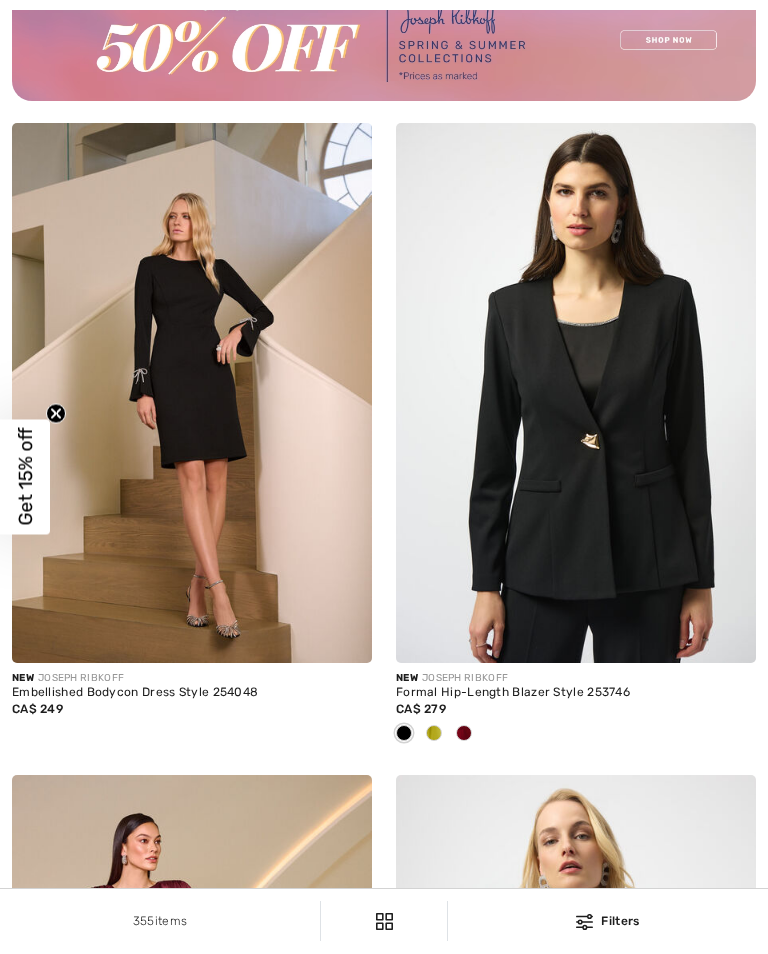 checkbox on "true" 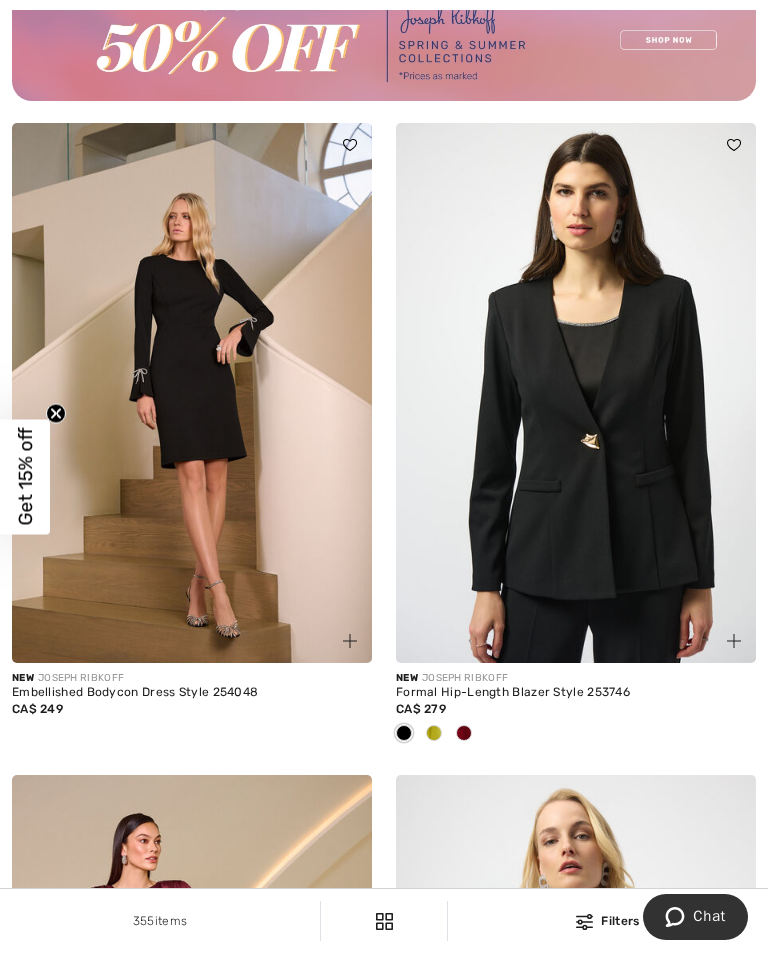 scroll, scrollTop: 0, scrollLeft: 0, axis: both 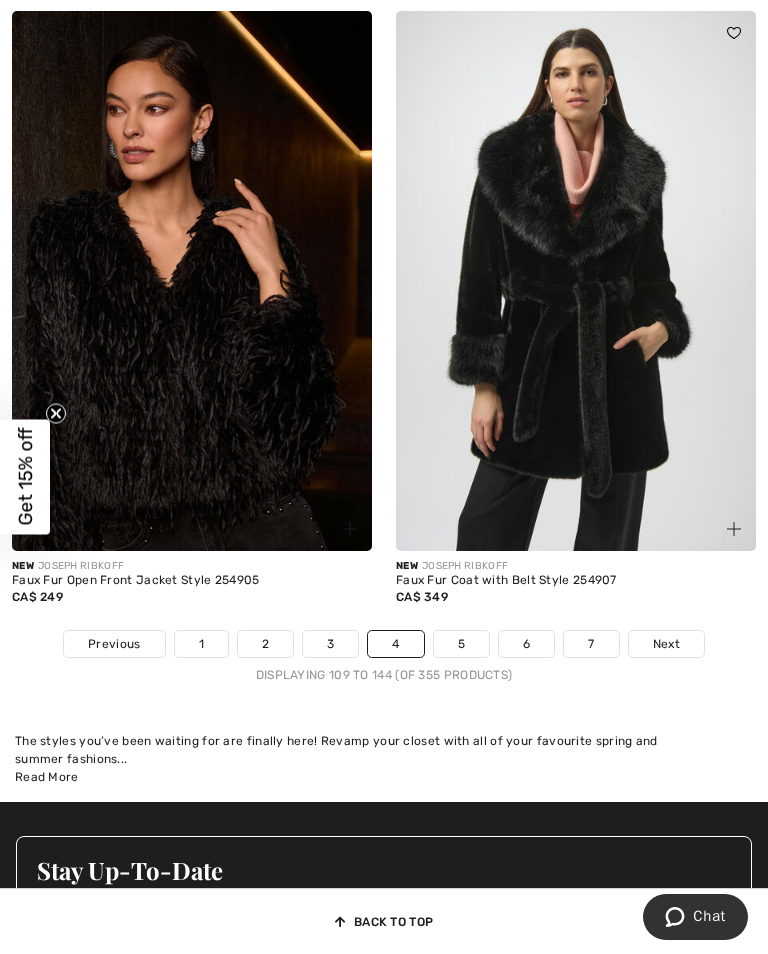 click on "5" at bounding box center (461, 644) 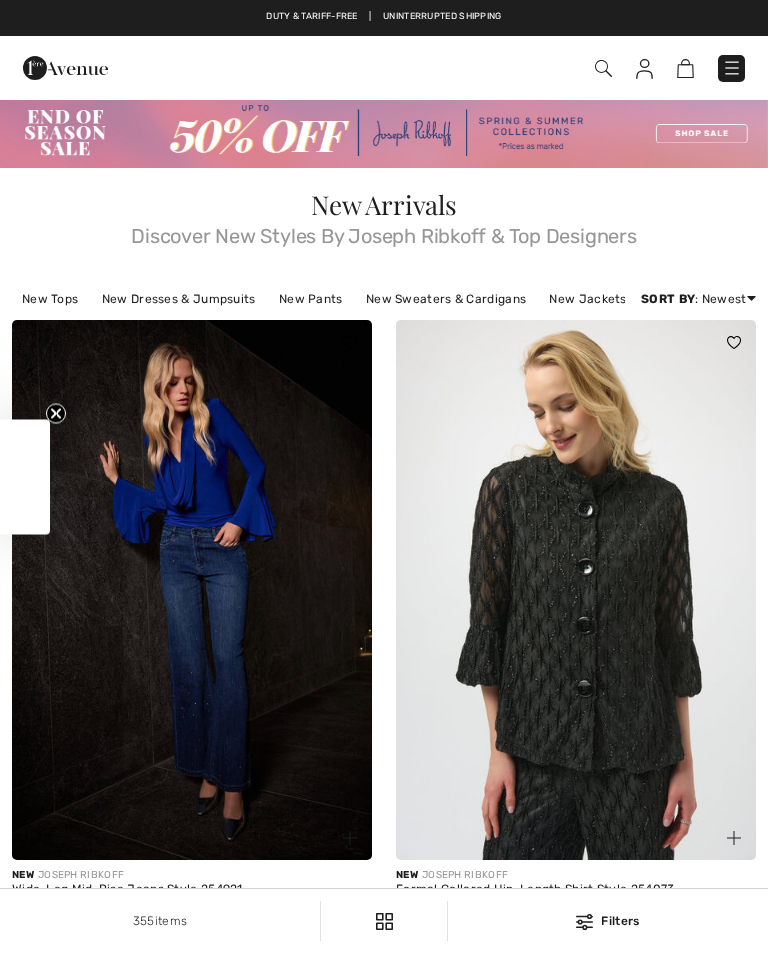 checkbox on "true" 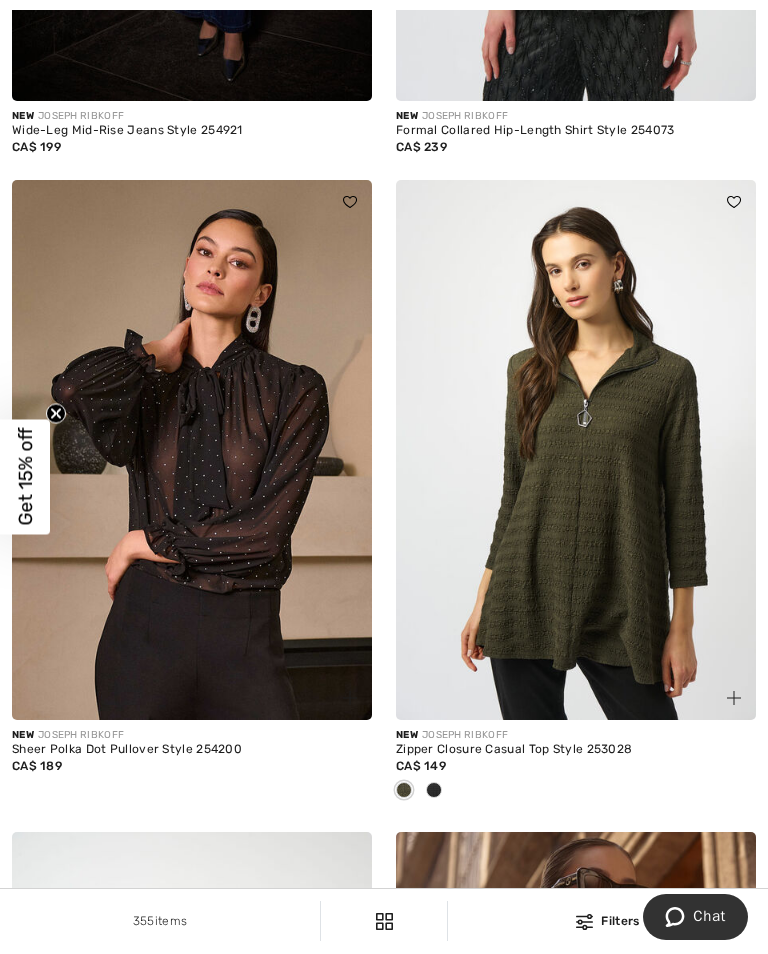 scroll, scrollTop: 0, scrollLeft: 0, axis: both 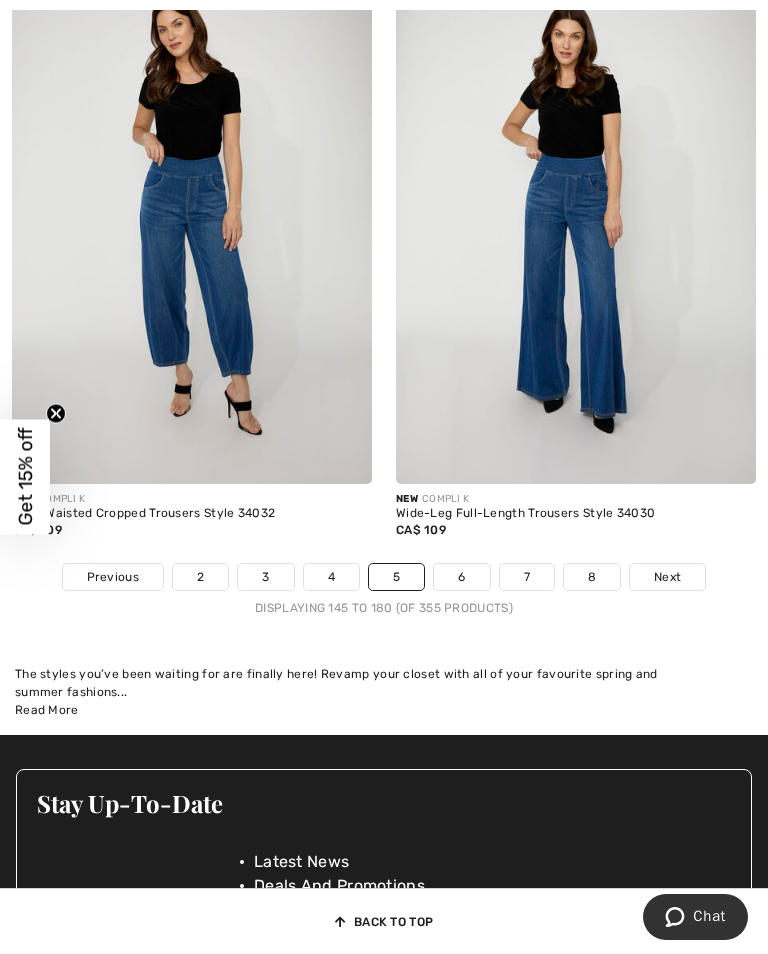 click on "6" at bounding box center (461, 577) 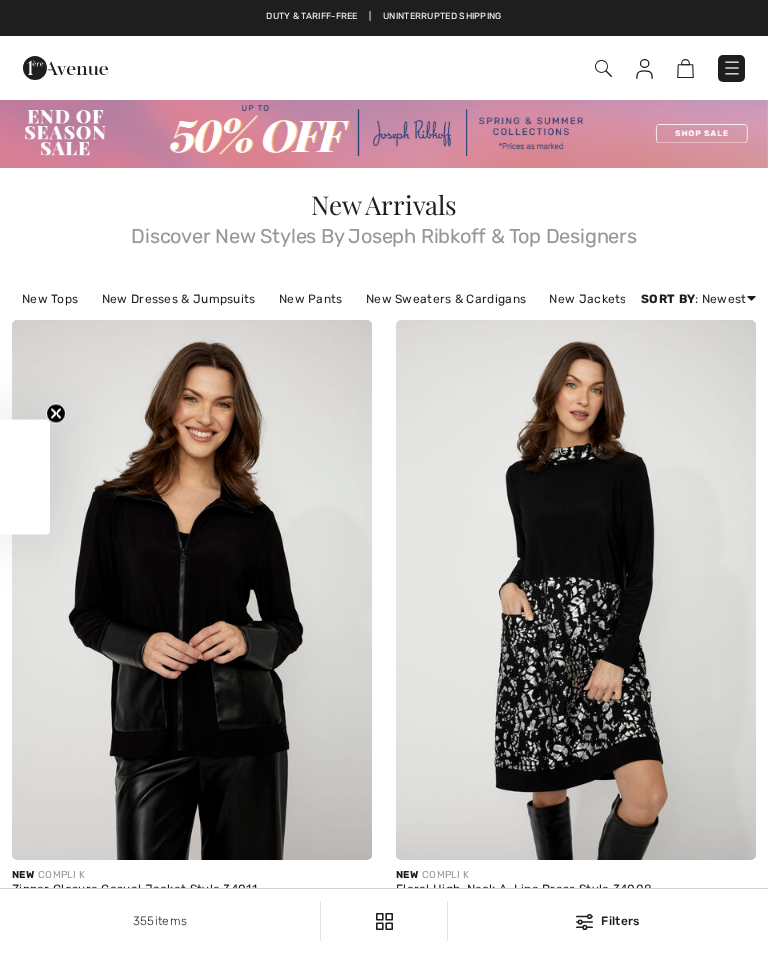 checkbox on "true" 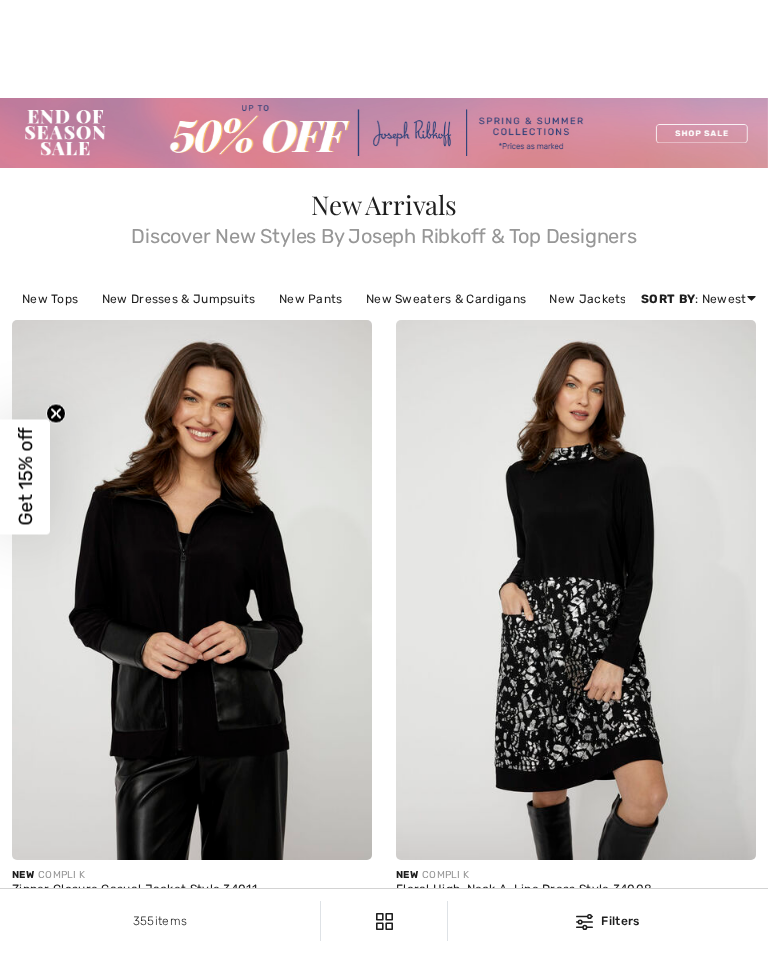 scroll, scrollTop: 1477, scrollLeft: 0, axis: vertical 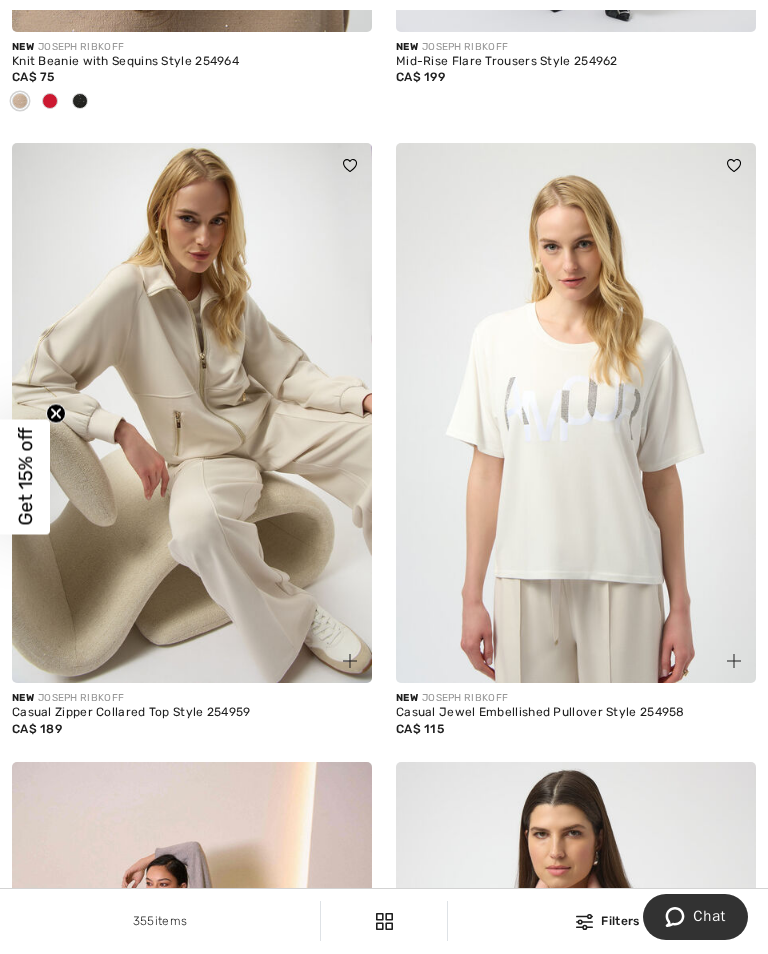 click at bounding box center (192, 413) 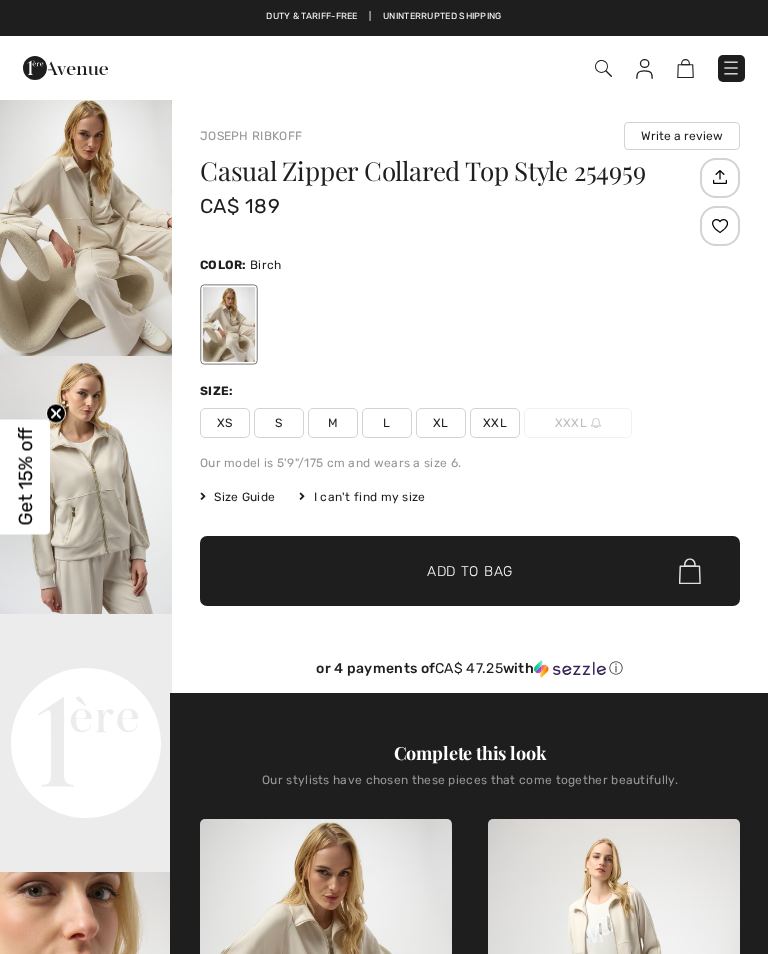 scroll, scrollTop: 0, scrollLeft: 0, axis: both 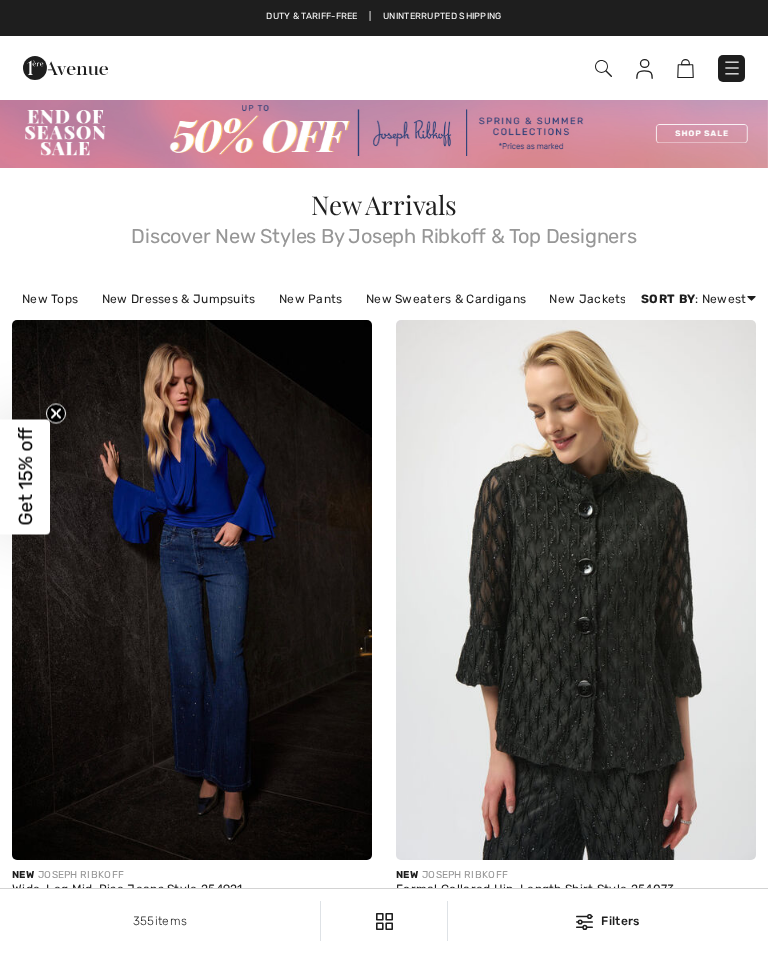 checkbox on "true" 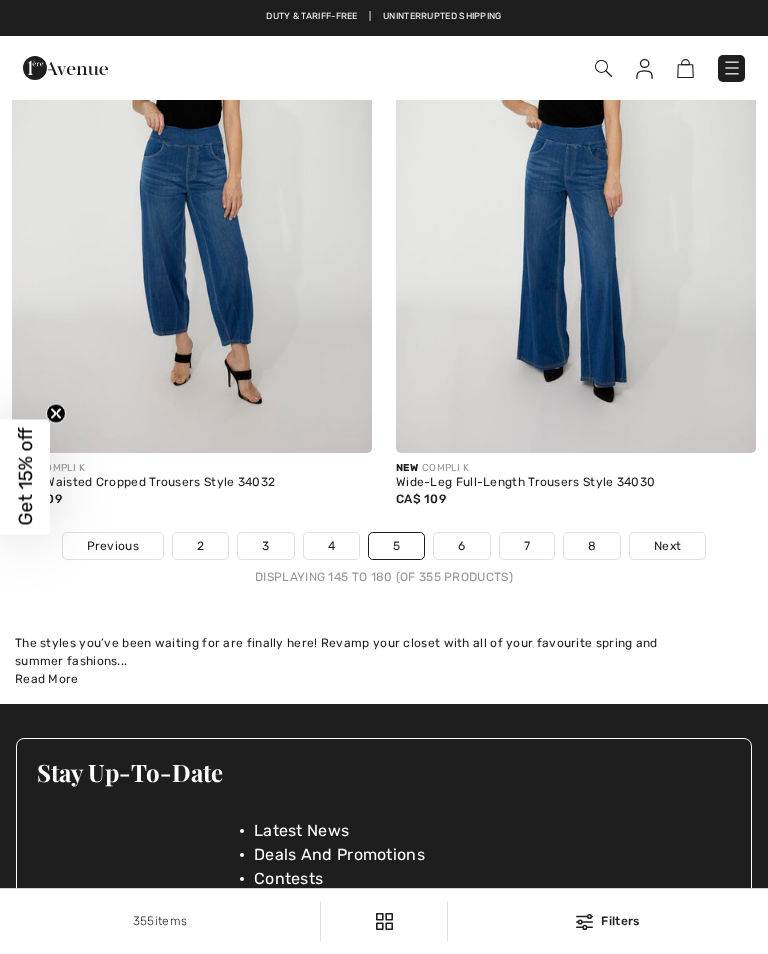scroll, scrollTop: 0, scrollLeft: 0, axis: both 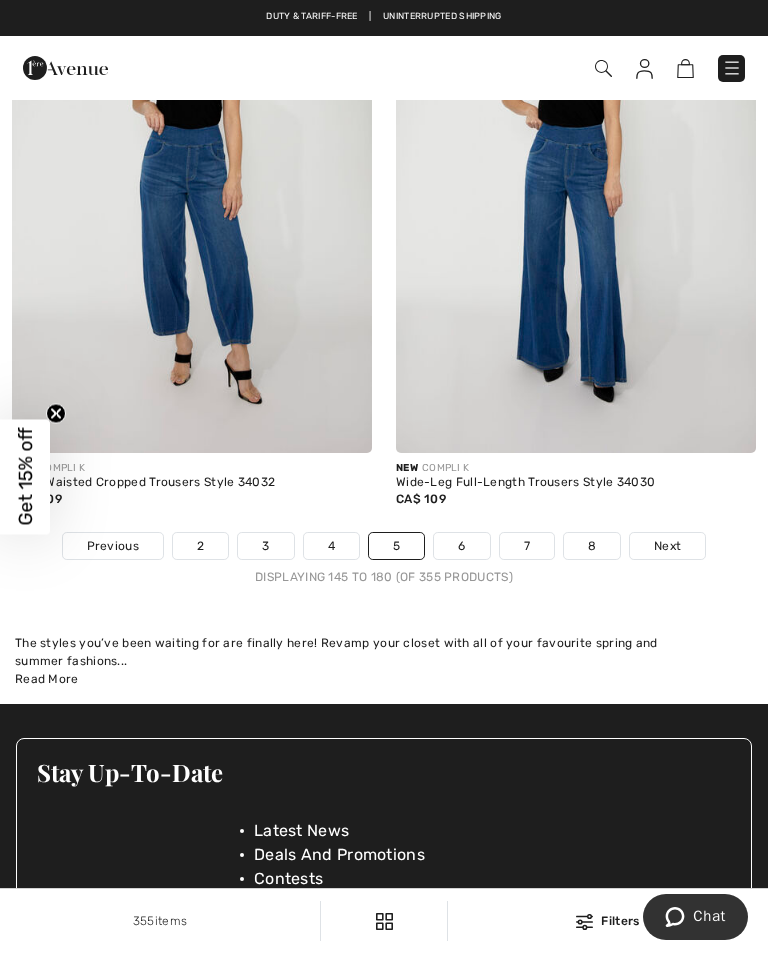 click on "6" at bounding box center [461, 546] 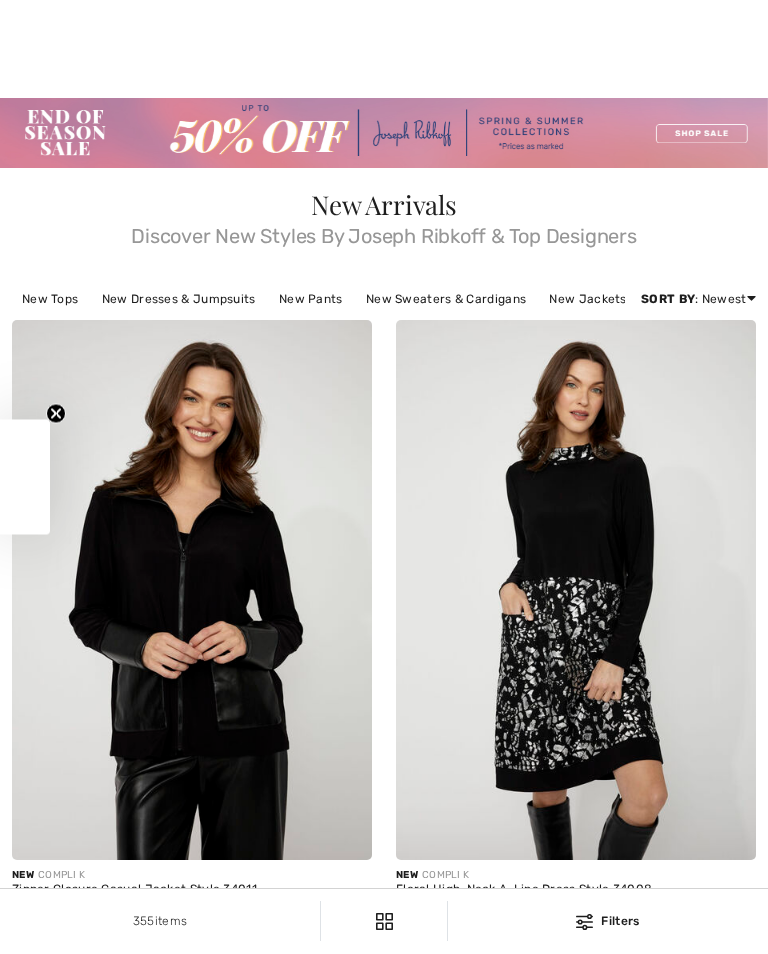 checkbox on "true" 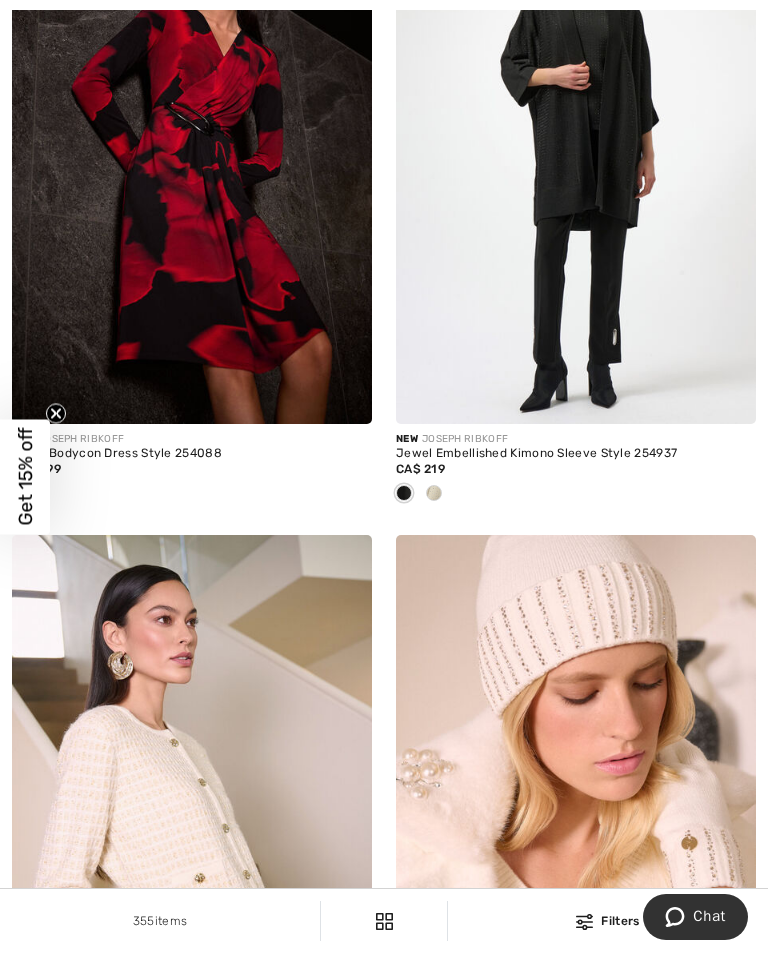 scroll, scrollTop: 3136, scrollLeft: 0, axis: vertical 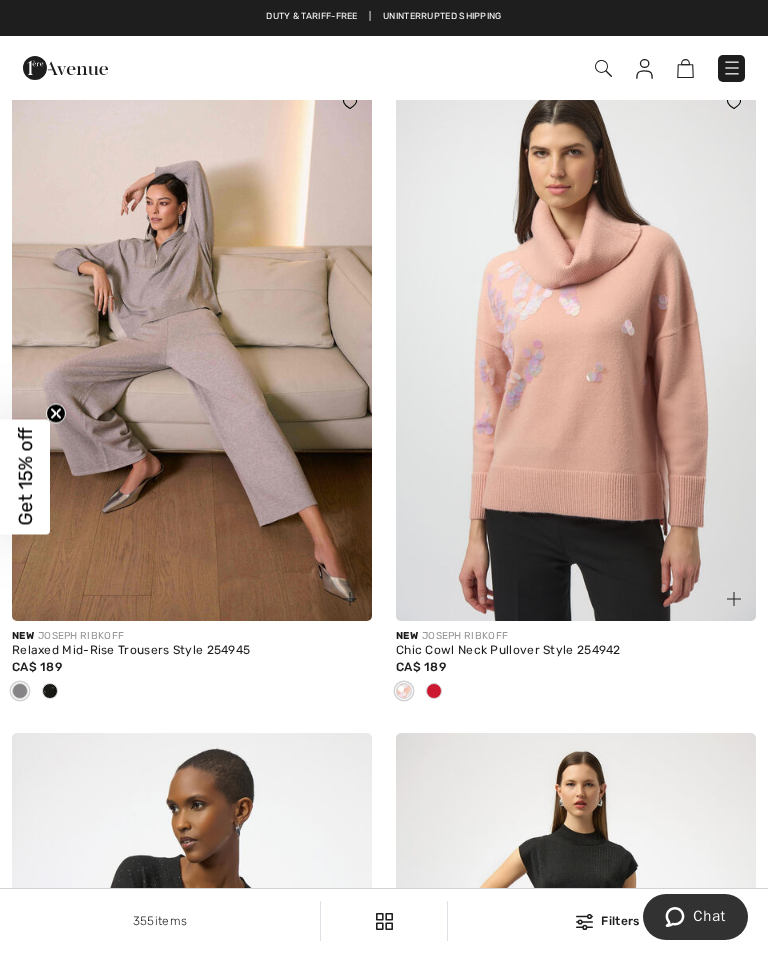click at bounding box center [192, 351] 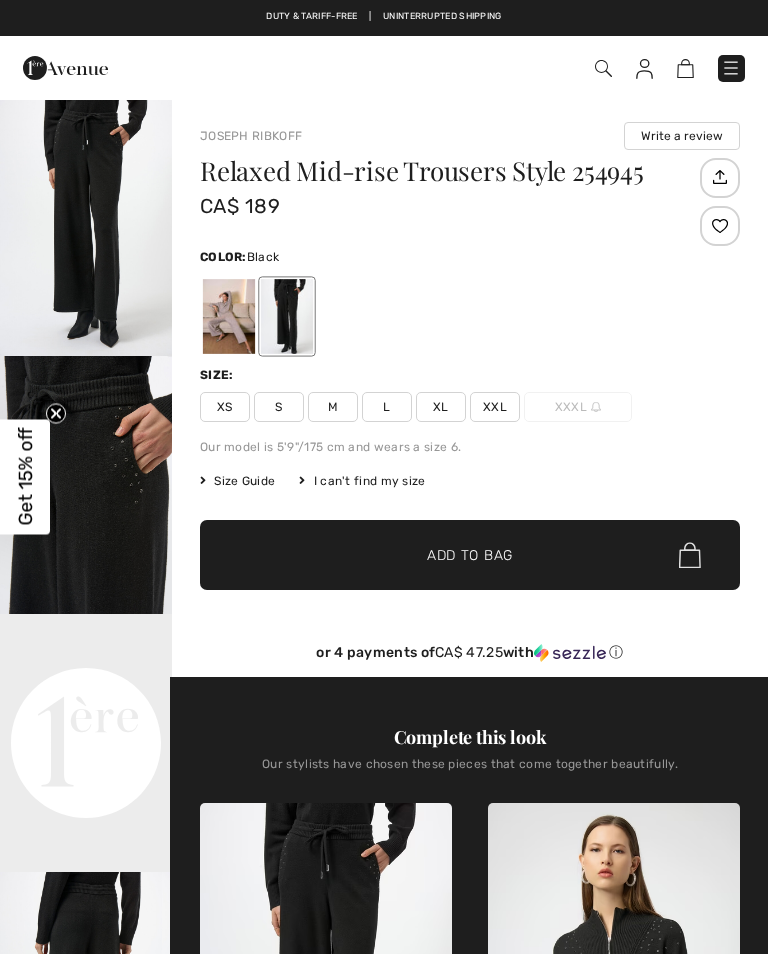 scroll, scrollTop: 0, scrollLeft: 0, axis: both 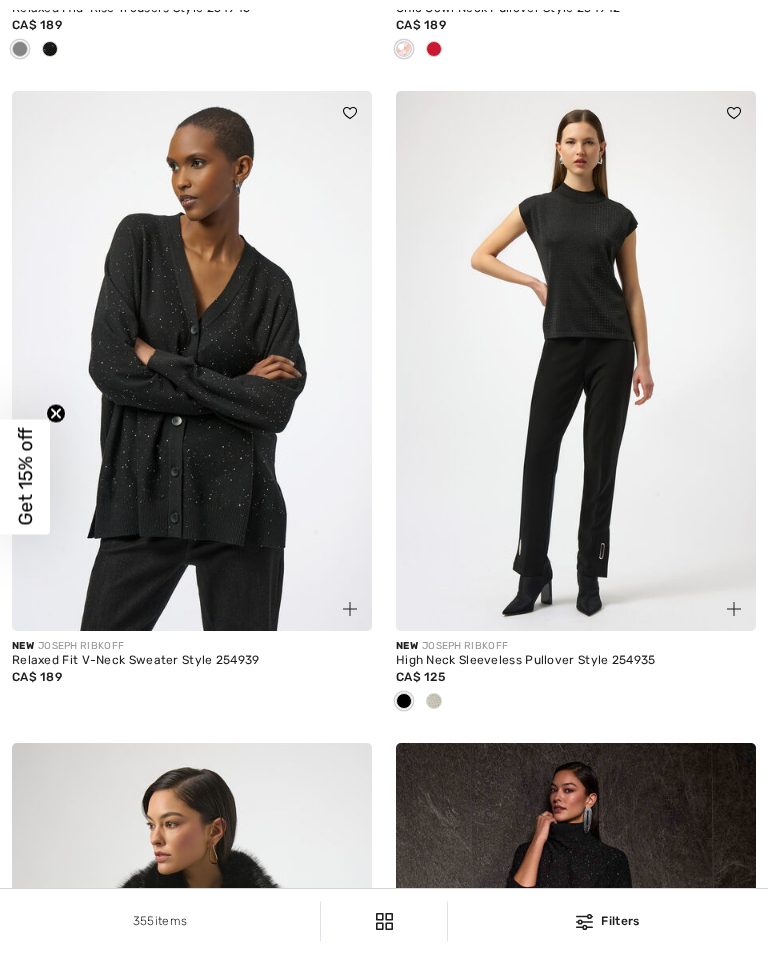 checkbox on "true" 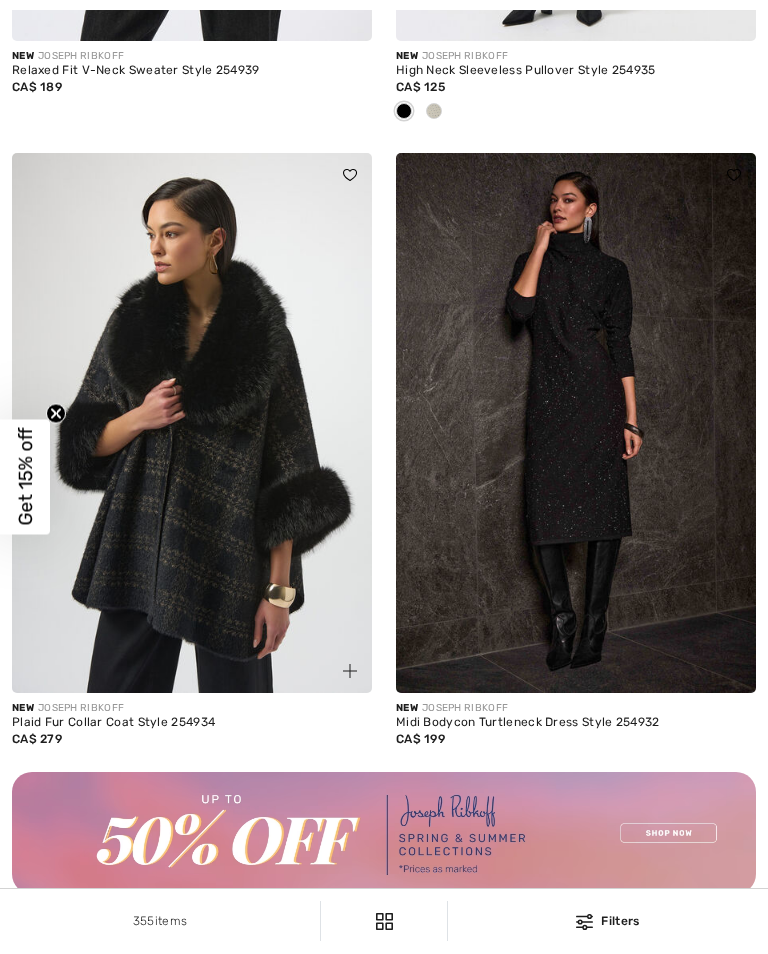 scroll, scrollTop: 0, scrollLeft: 0, axis: both 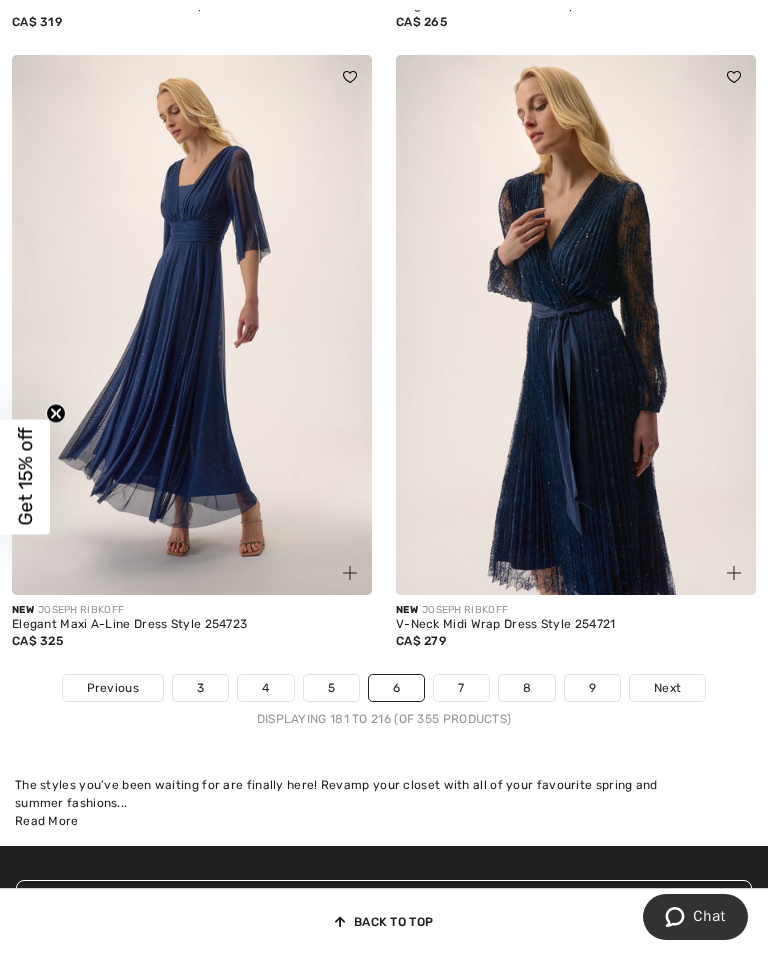 click on "7" at bounding box center (461, 688) 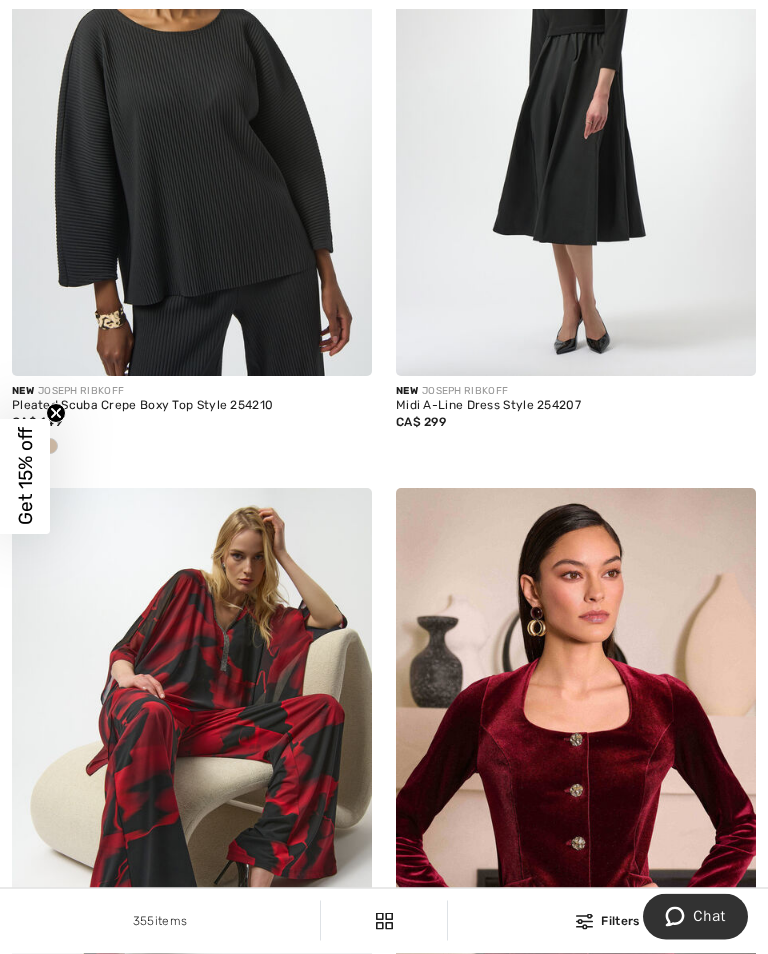 scroll, scrollTop: 0, scrollLeft: 0, axis: both 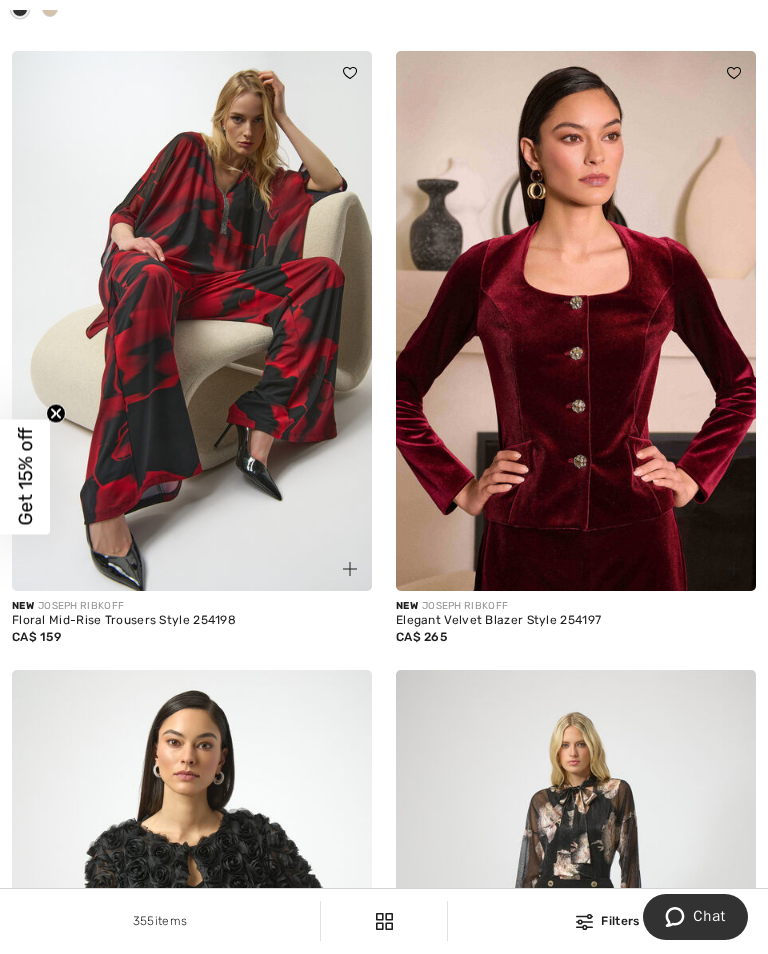 click at bounding box center [192, 321] 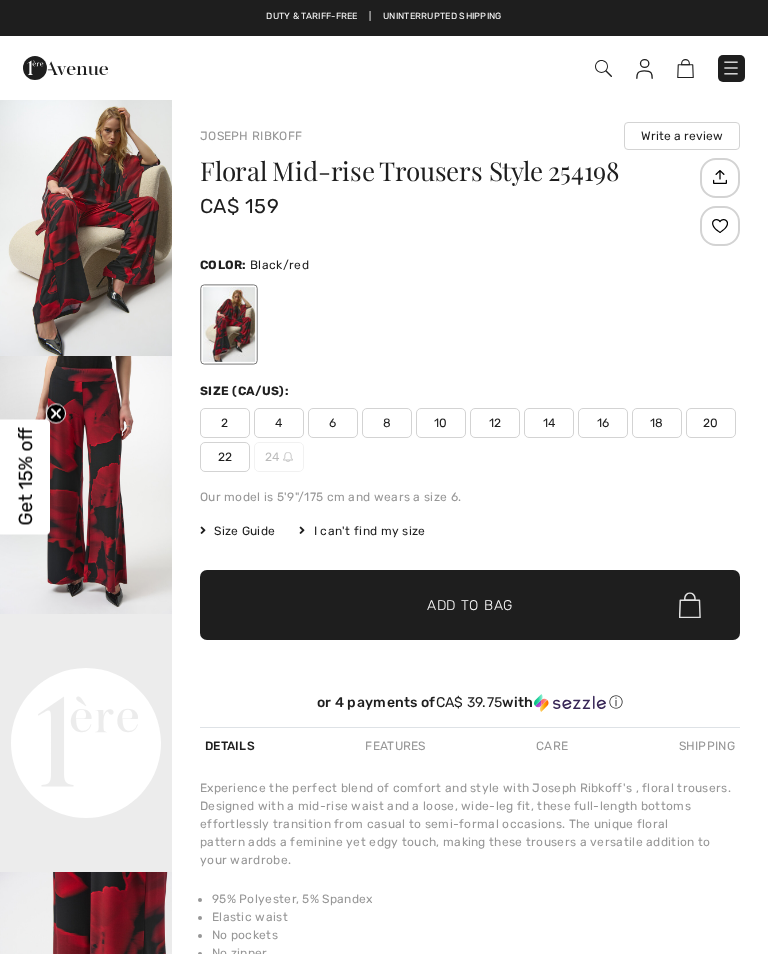 scroll, scrollTop: 0, scrollLeft: 0, axis: both 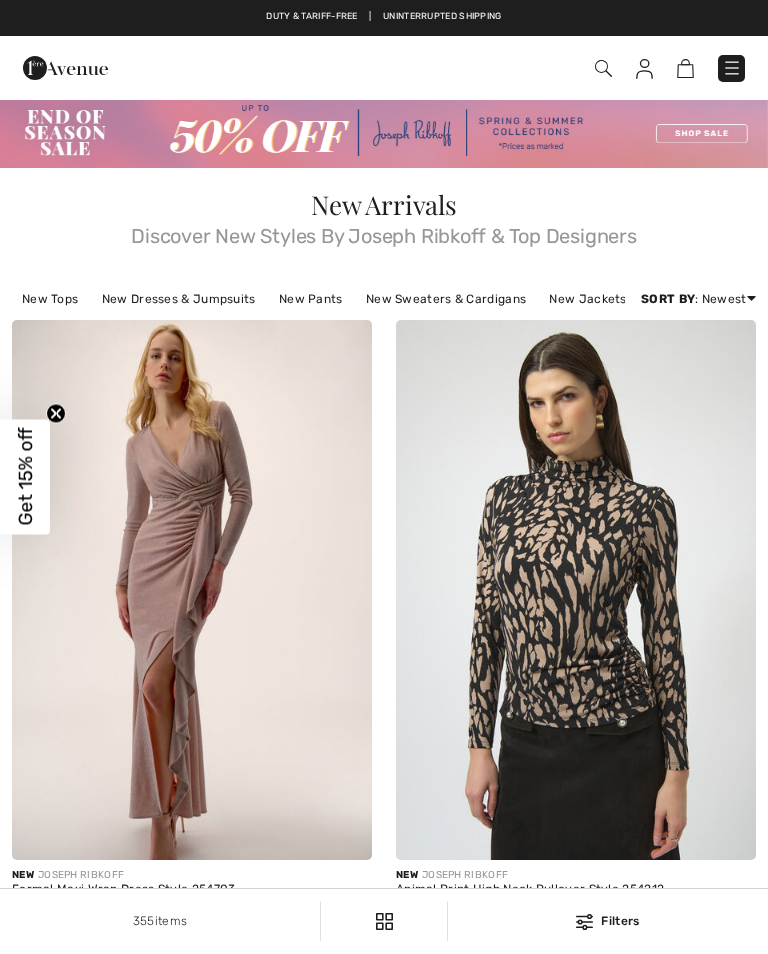 checkbox on "true" 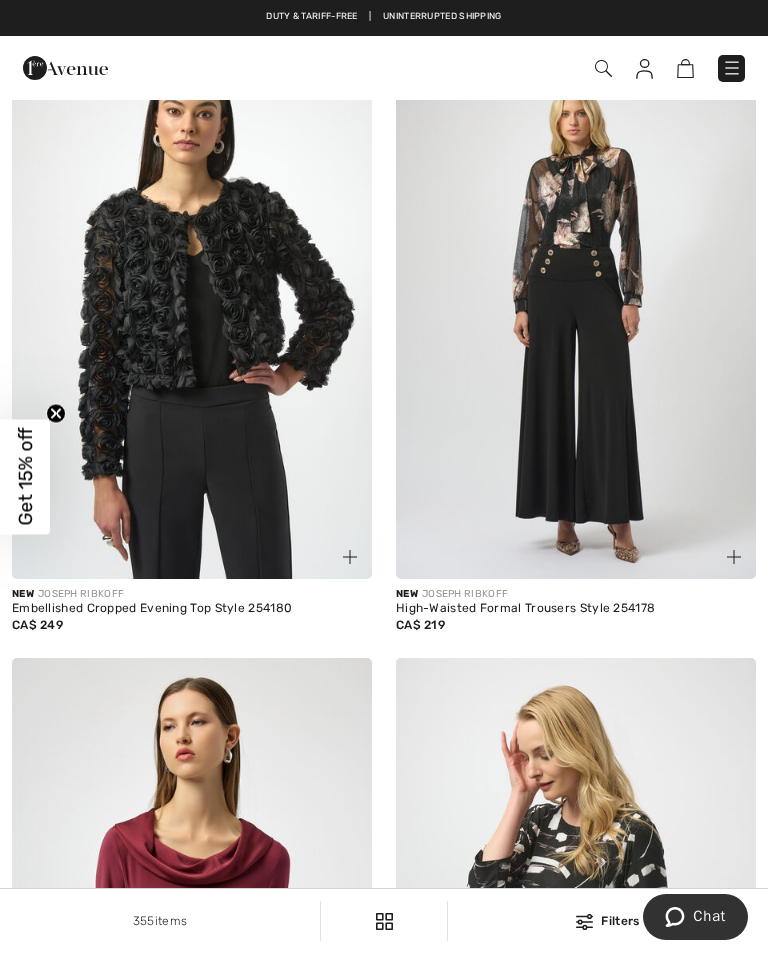 scroll, scrollTop: 0, scrollLeft: 0, axis: both 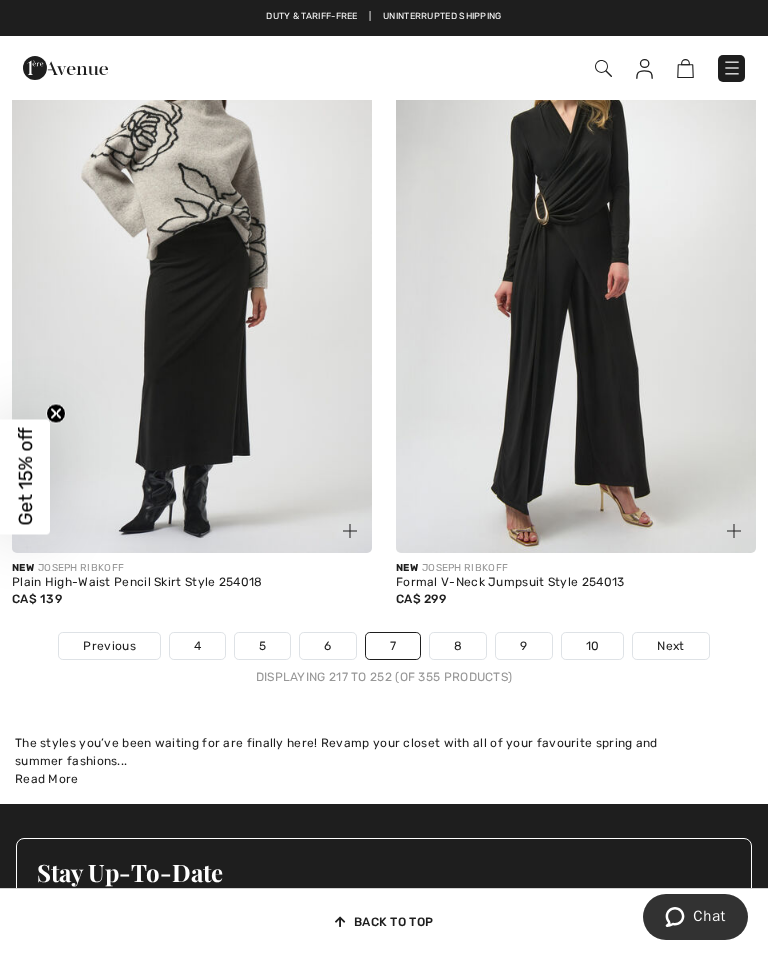 click on "8" at bounding box center [458, 646] 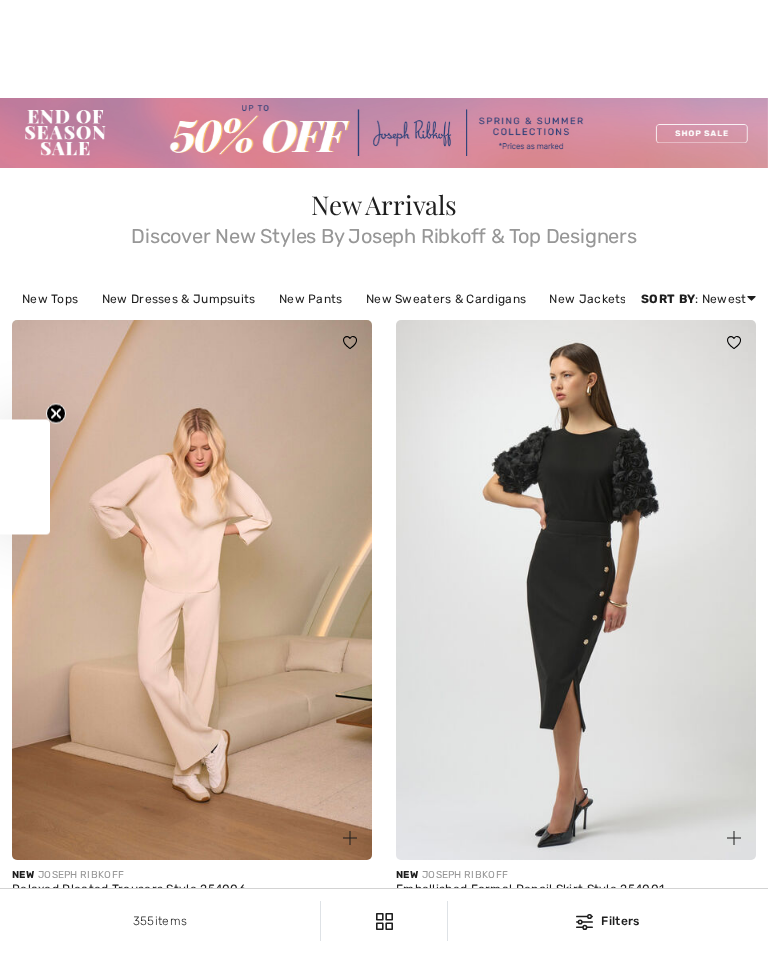 checkbox on "true" 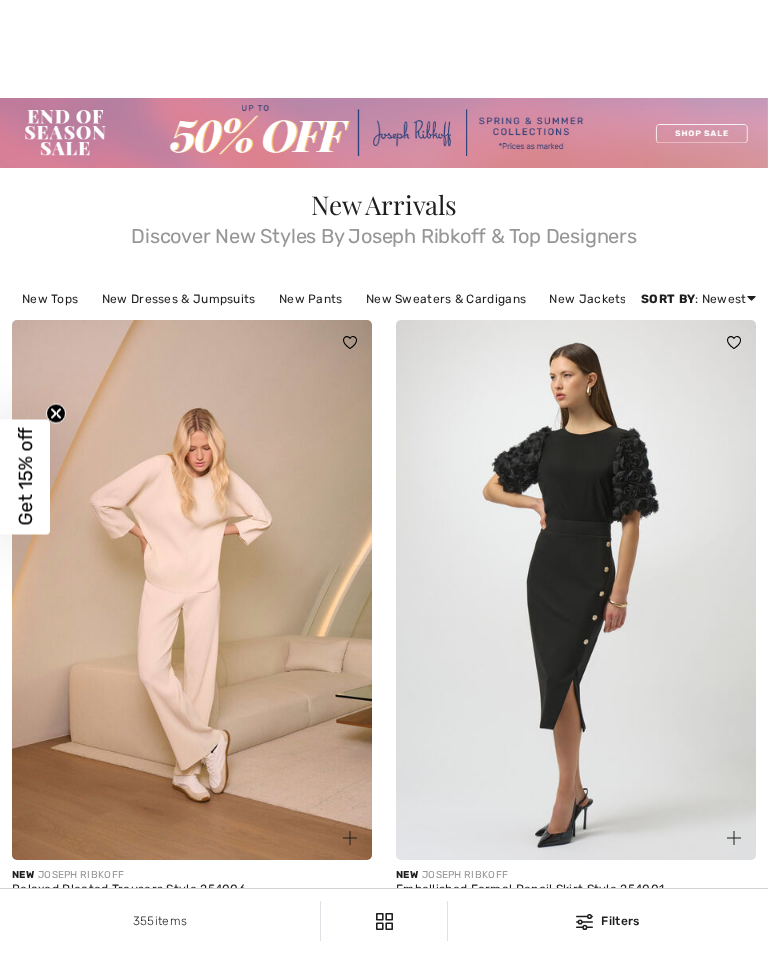 scroll, scrollTop: 149, scrollLeft: 0, axis: vertical 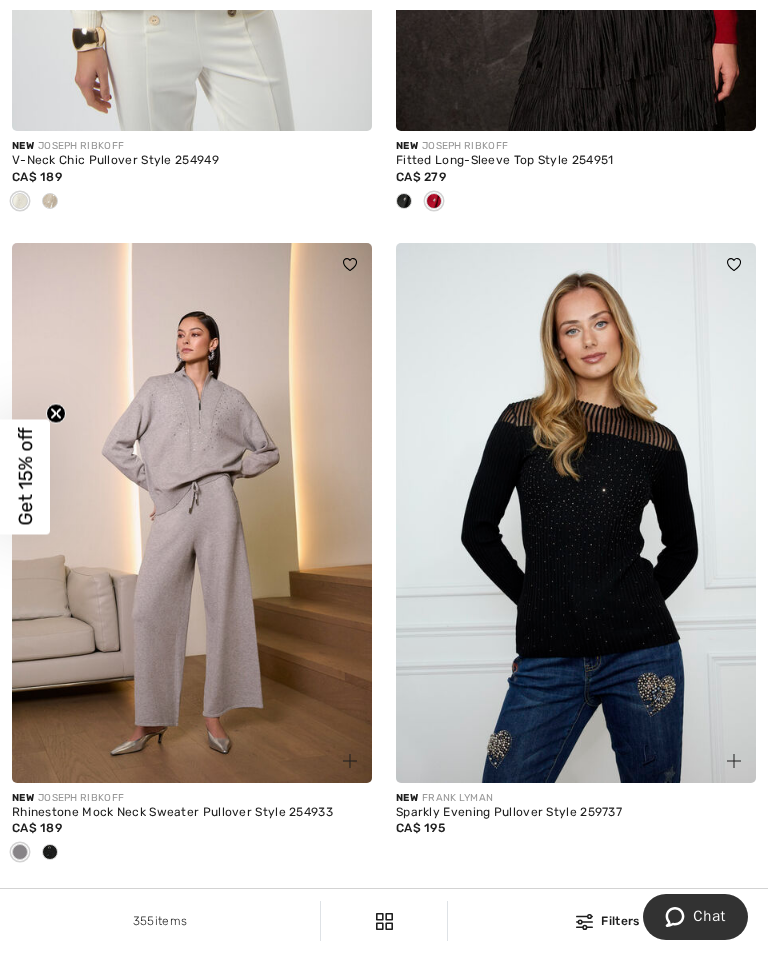 click at bounding box center [192, 513] 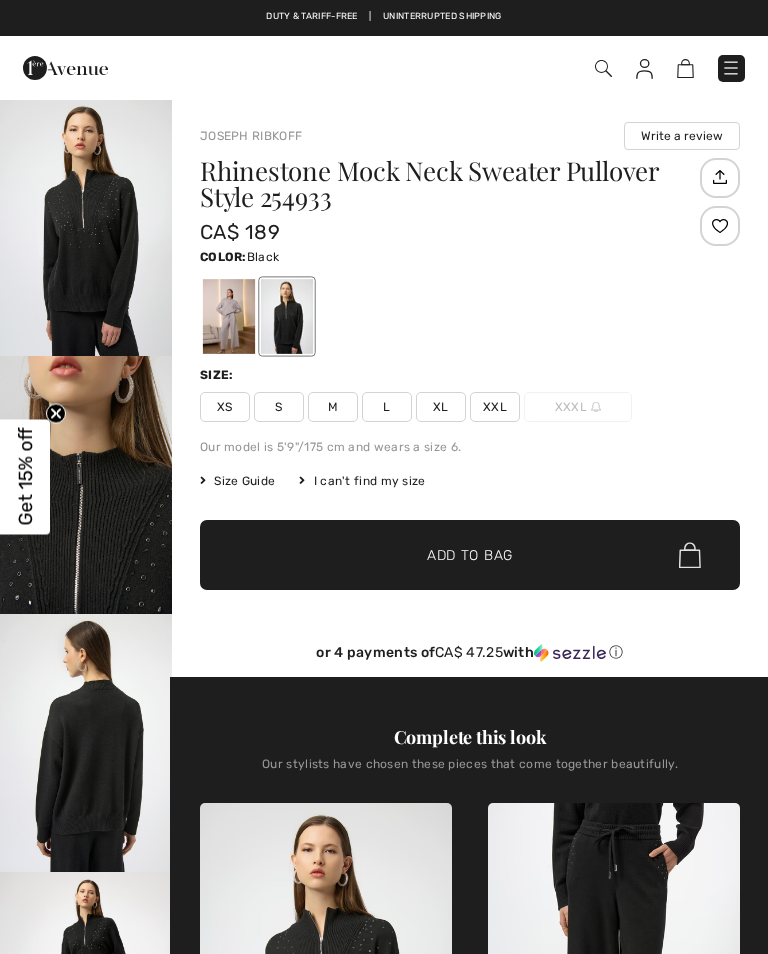 scroll, scrollTop: 491, scrollLeft: 0, axis: vertical 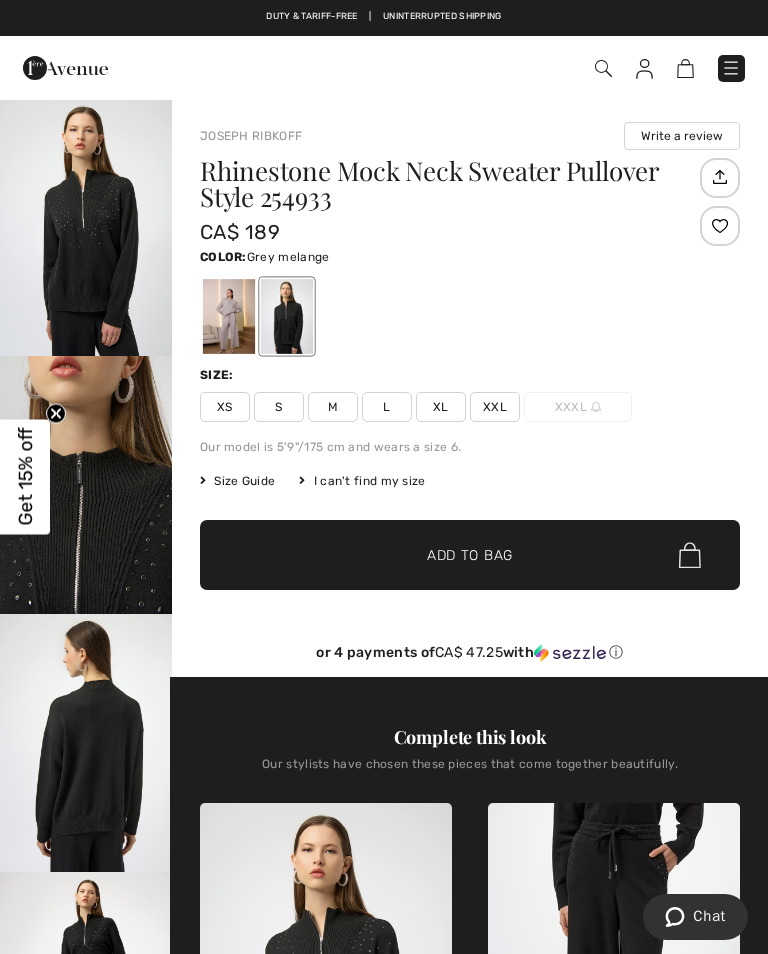 click at bounding box center [229, 316] 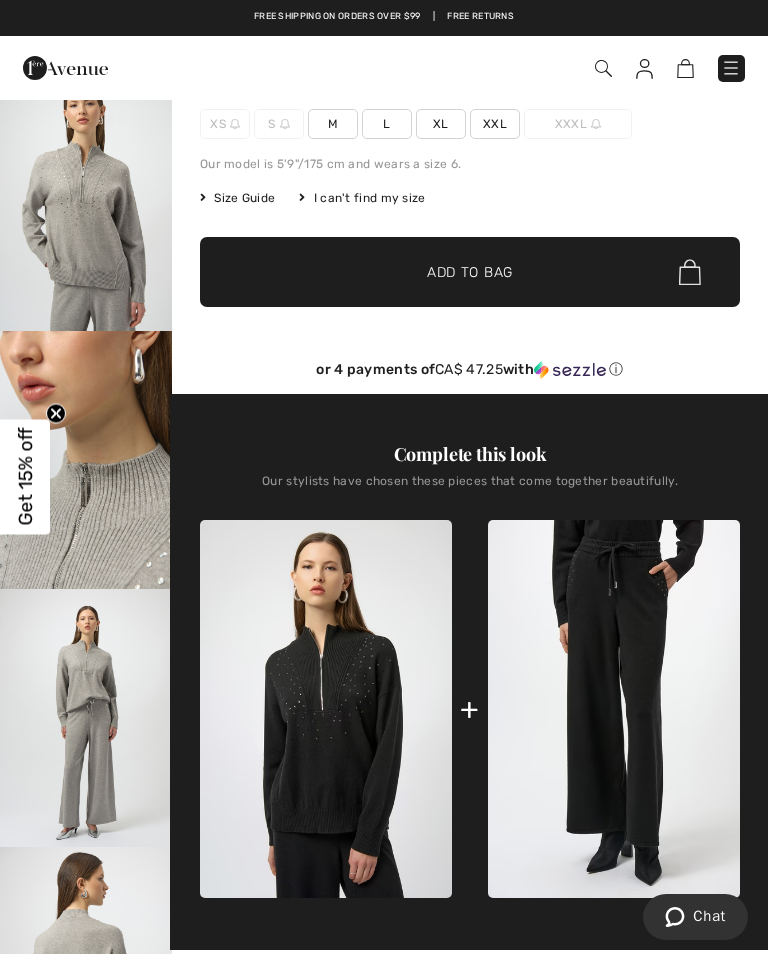 scroll, scrollTop: 218, scrollLeft: 0, axis: vertical 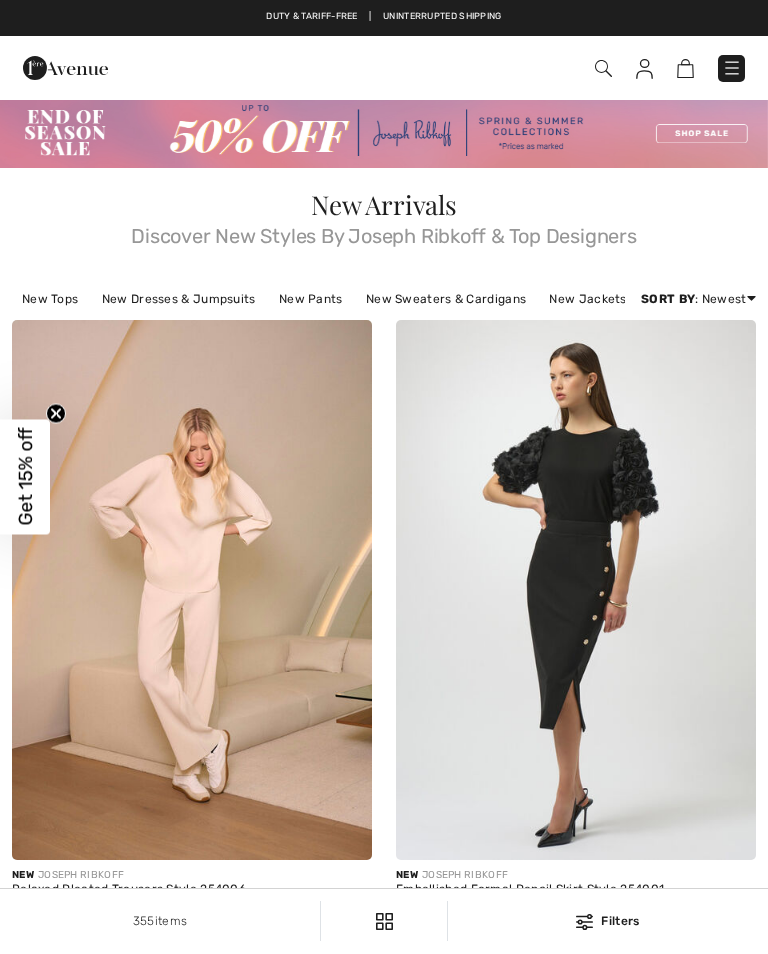 checkbox on "true" 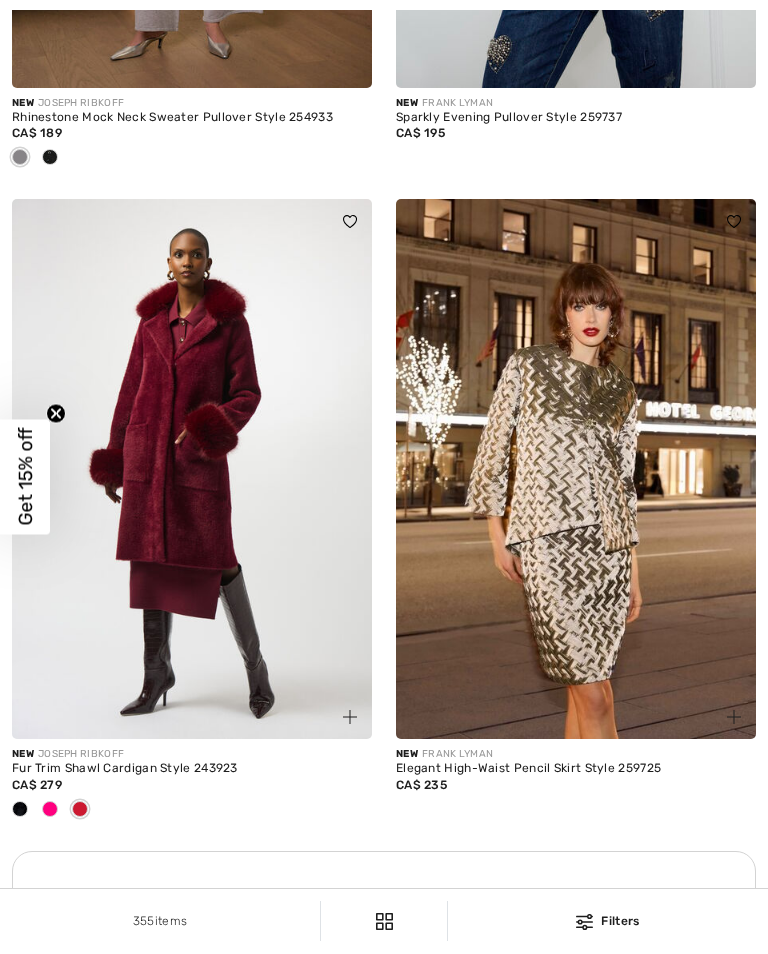 scroll, scrollTop: 0, scrollLeft: 0, axis: both 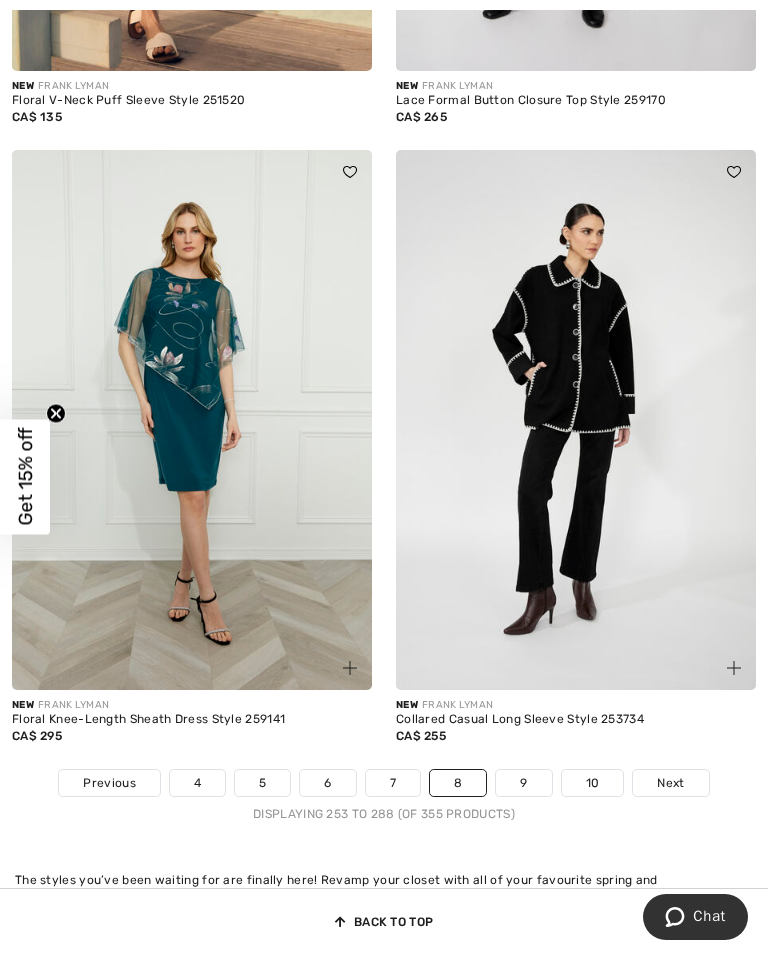 click on "9" at bounding box center (523, 783) 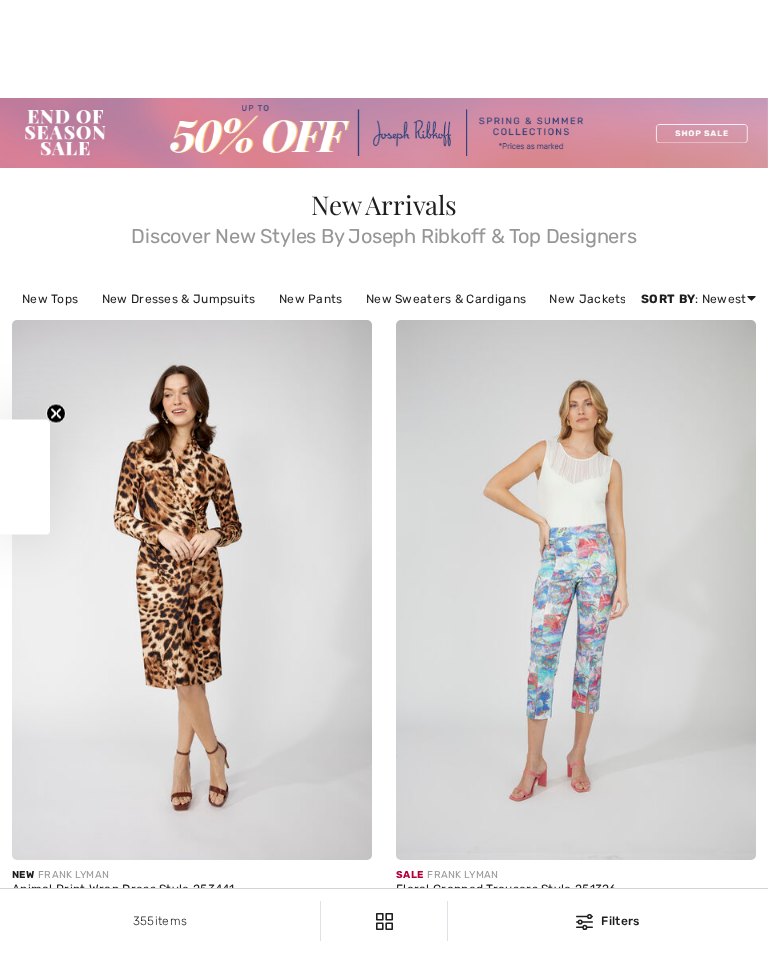 checkbox on "true" 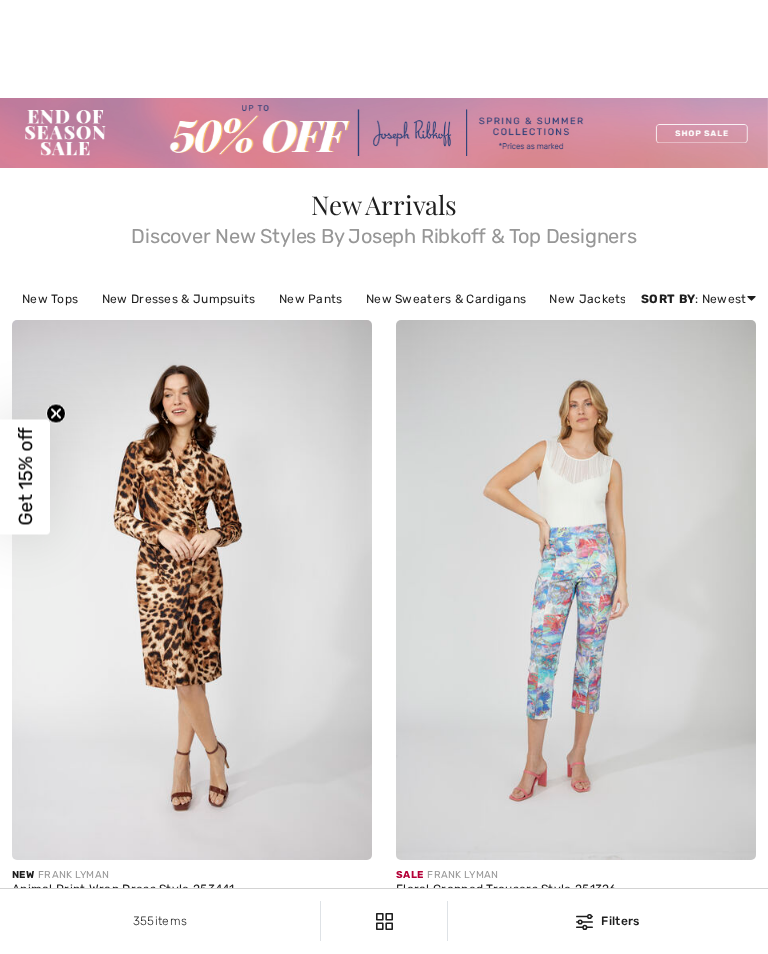 scroll, scrollTop: 664, scrollLeft: 0, axis: vertical 